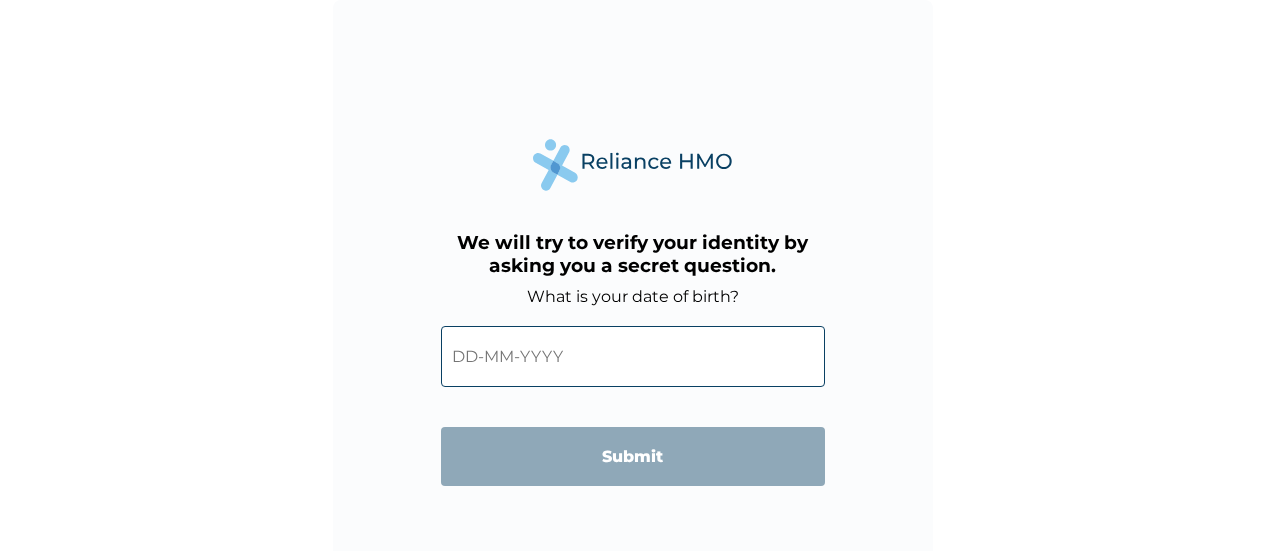 scroll, scrollTop: 0, scrollLeft: 0, axis: both 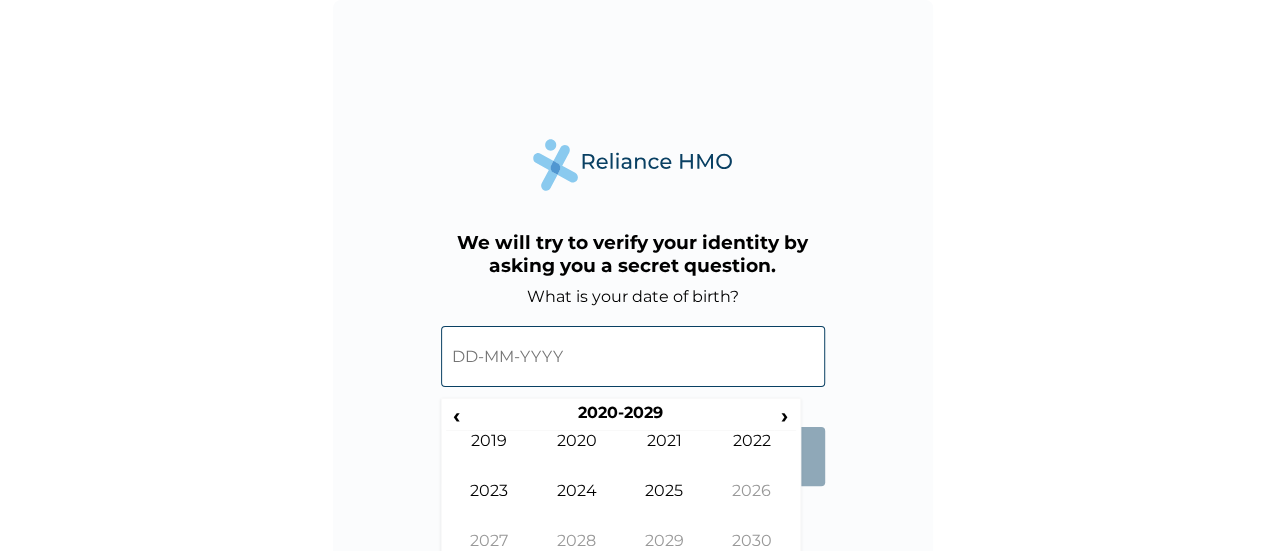 click at bounding box center (633, 356) 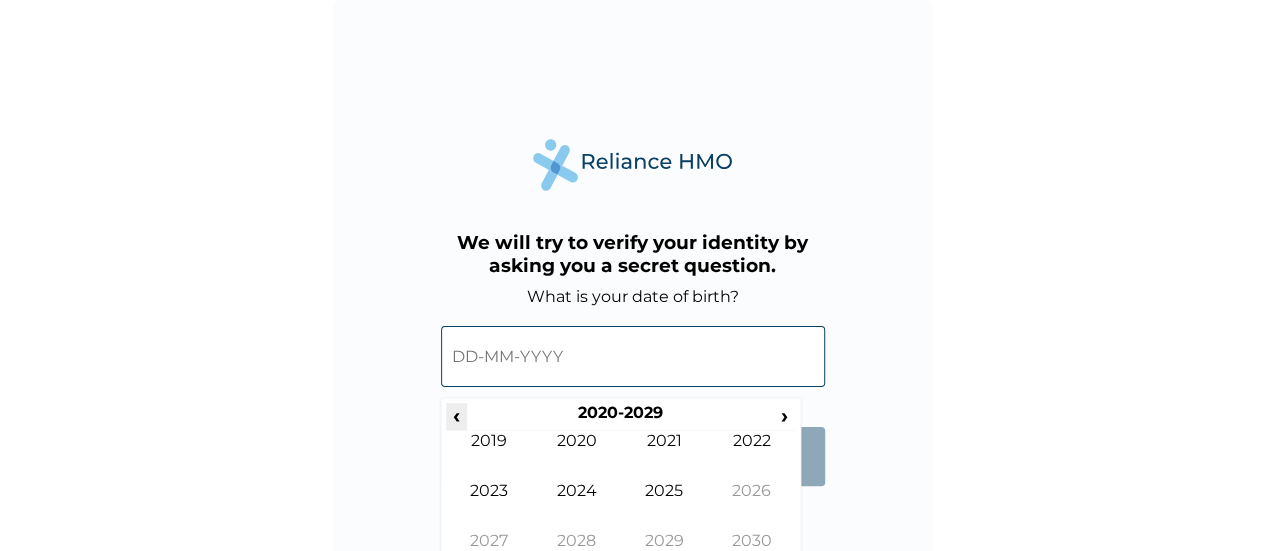 click on "‹" at bounding box center (456, 415) 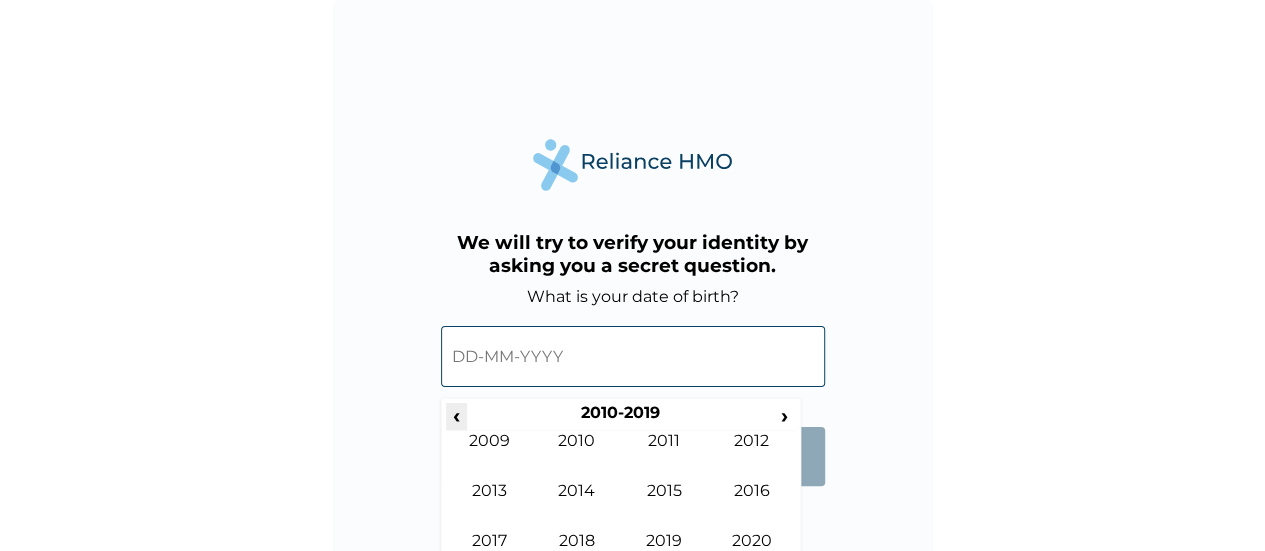 click on "‹" at bounding box center (456, 415) 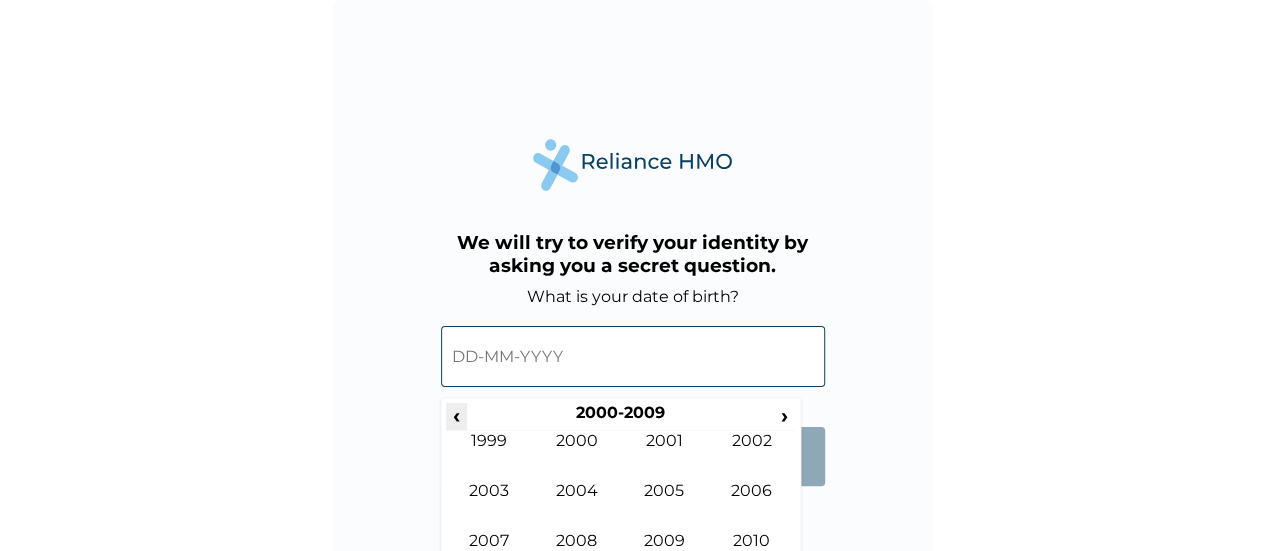 click on "‹" at bounding box center [456, 415] 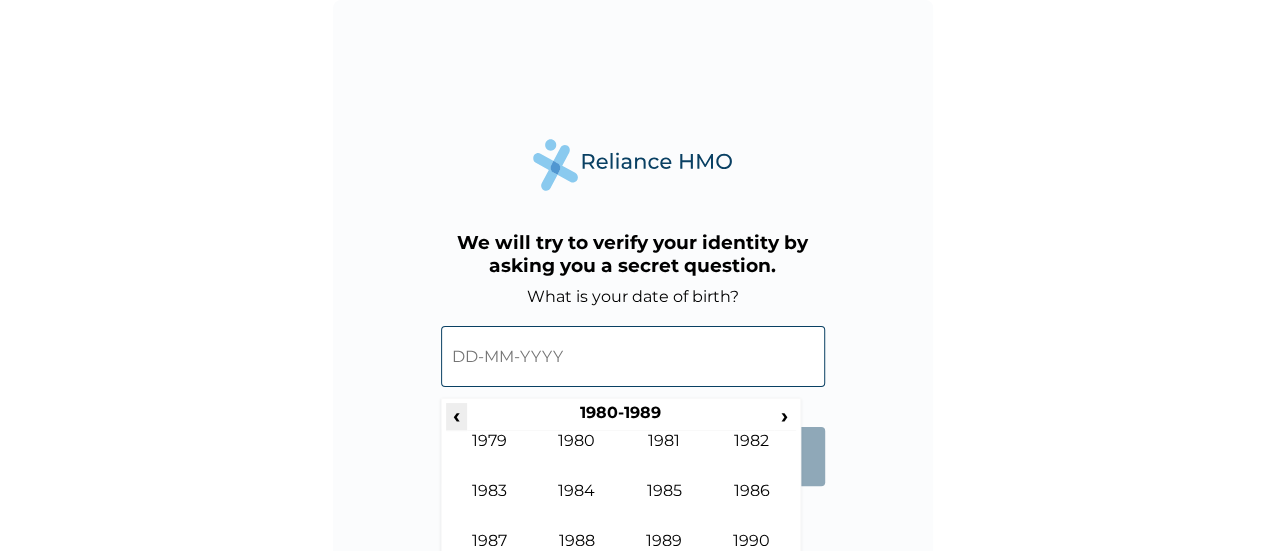 click on "‹" at bounding box center [456, 415] 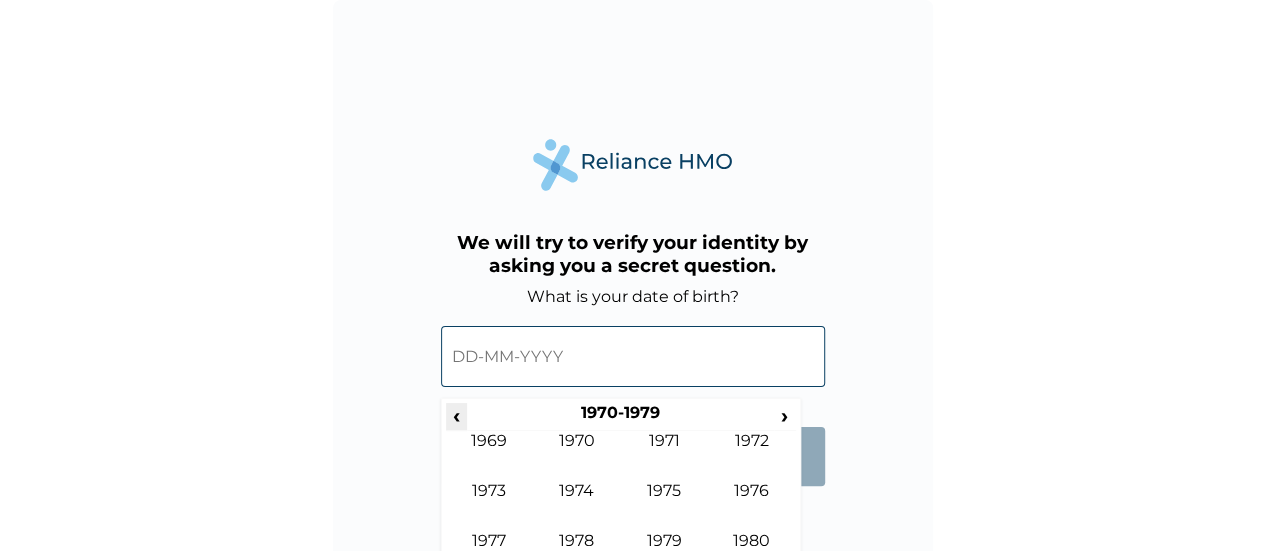 click on "‹" at bounding box center [456, 415] 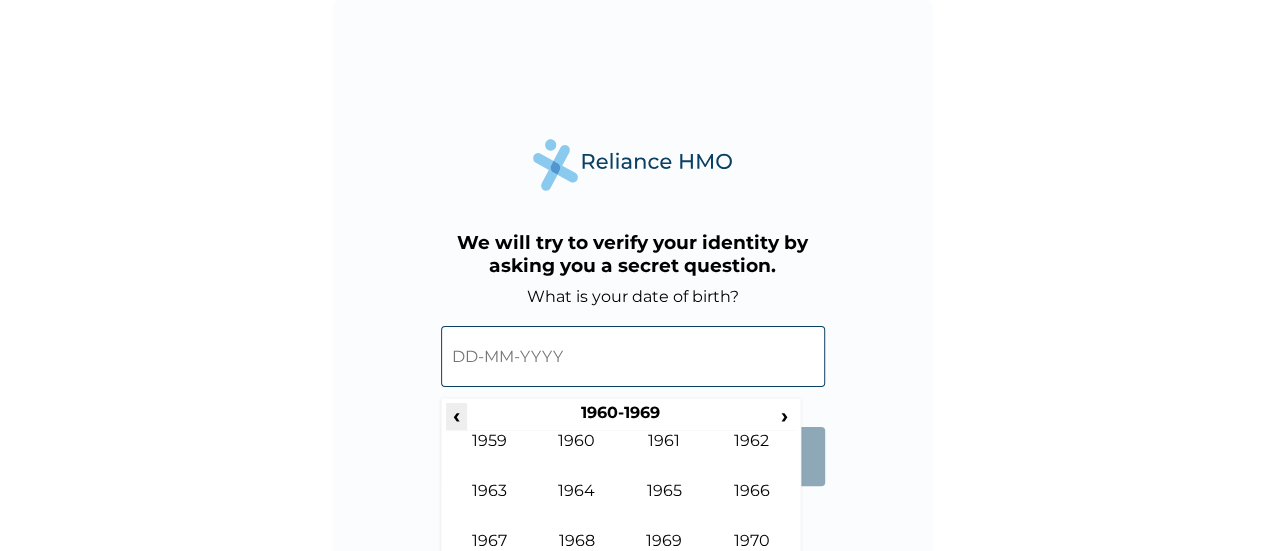 click on "‹" at bounding box center [456, 415] 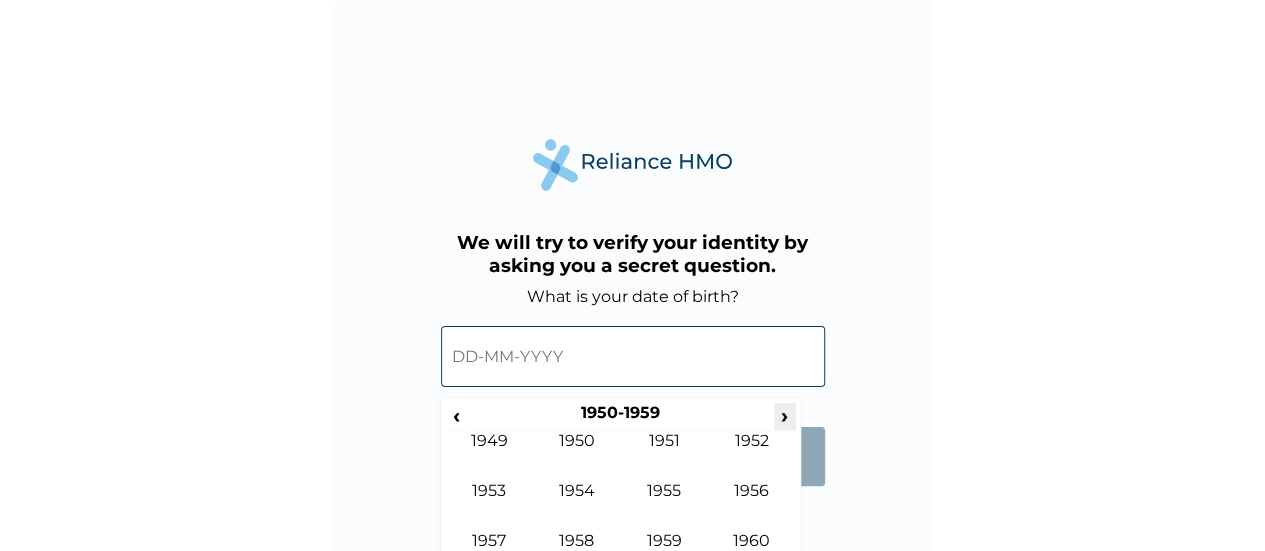 click on "›" at bounding box center (785, 415) 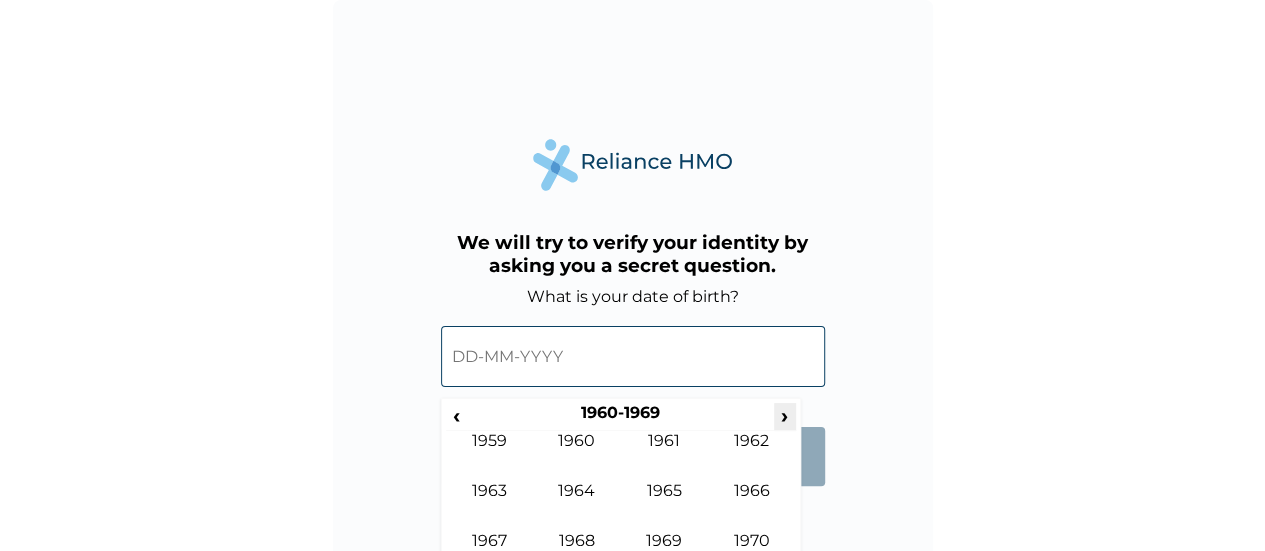 click on "›" at bounding box center [785, 415] 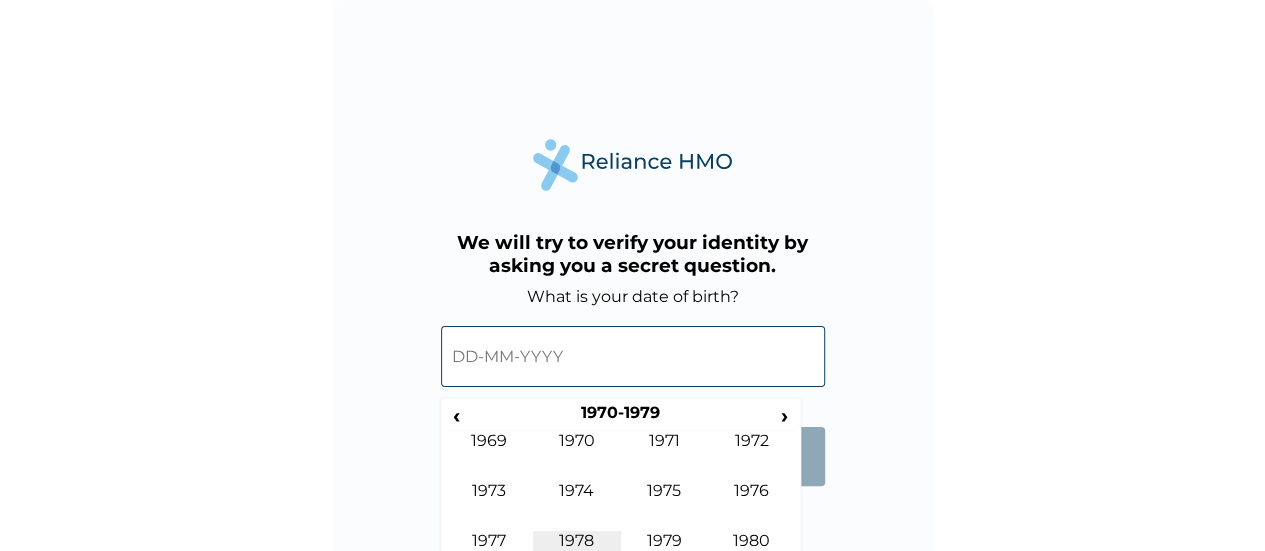 click on "1978" at bounding box center [577, 556] 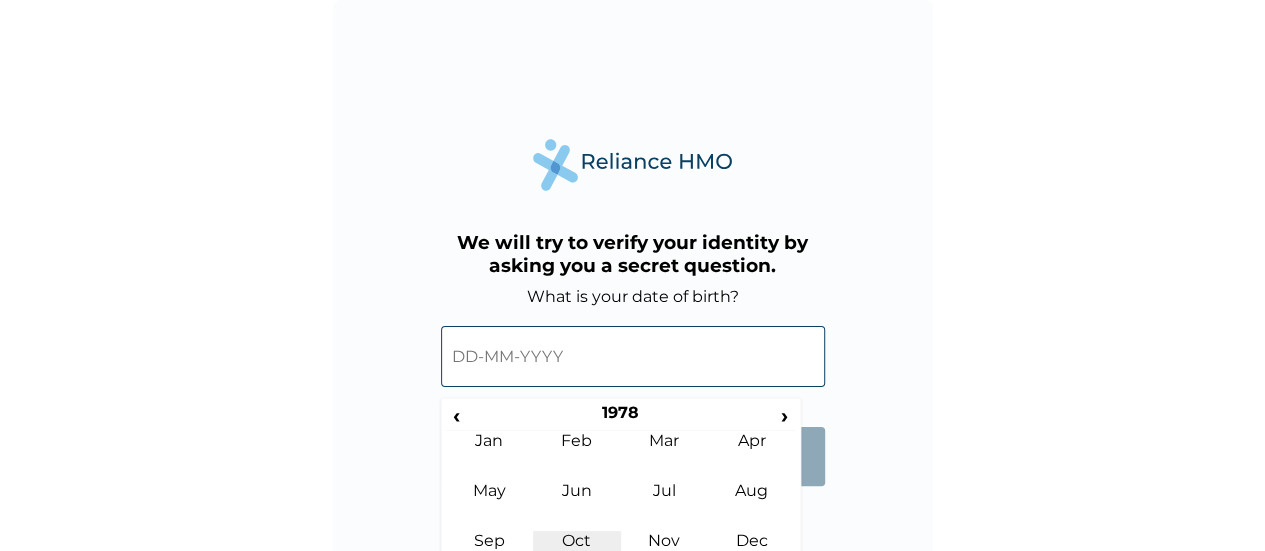 click on "Oct" at bounding box center (577, 556) 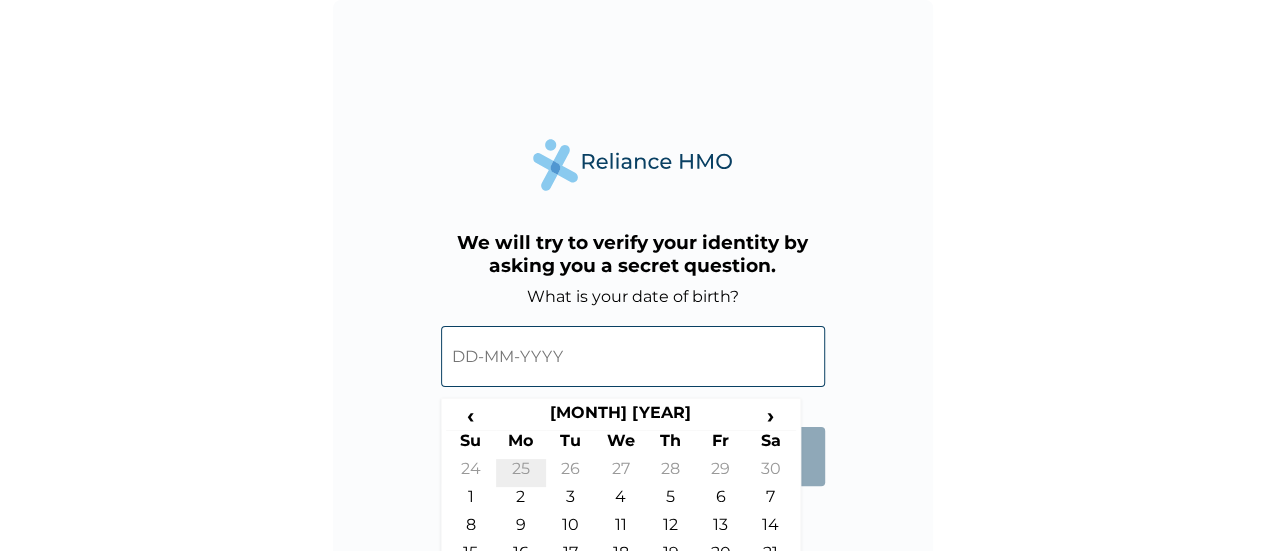 click on "25" at bounding box center [521, 473] 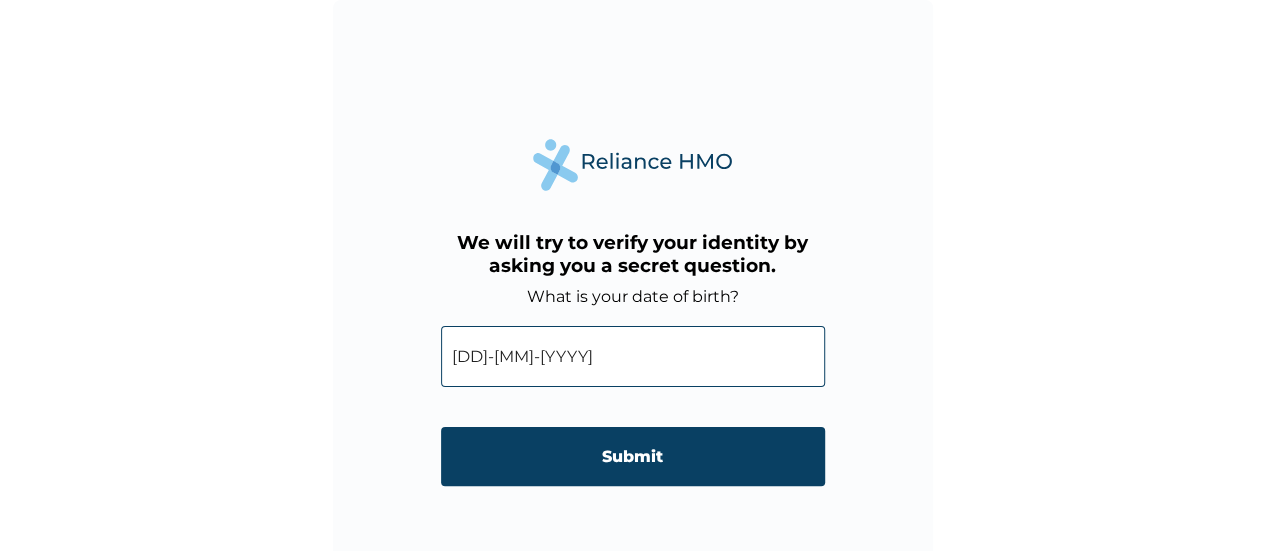 click on "25-09-1978" at bounding box center [633, 356] 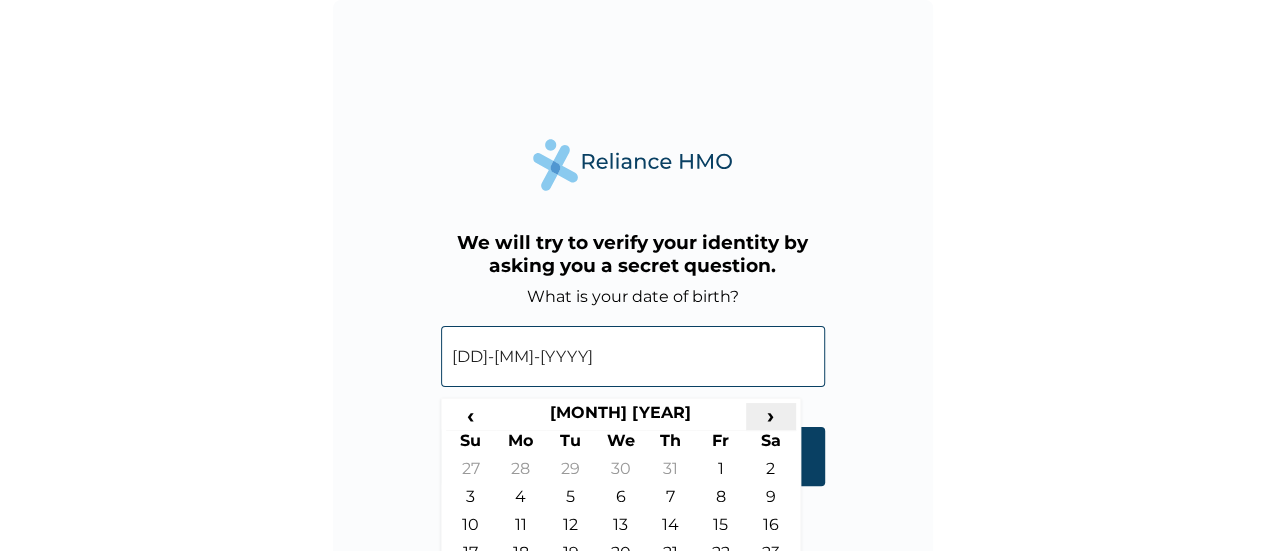 click on "›" at bounding box center [771, 415] 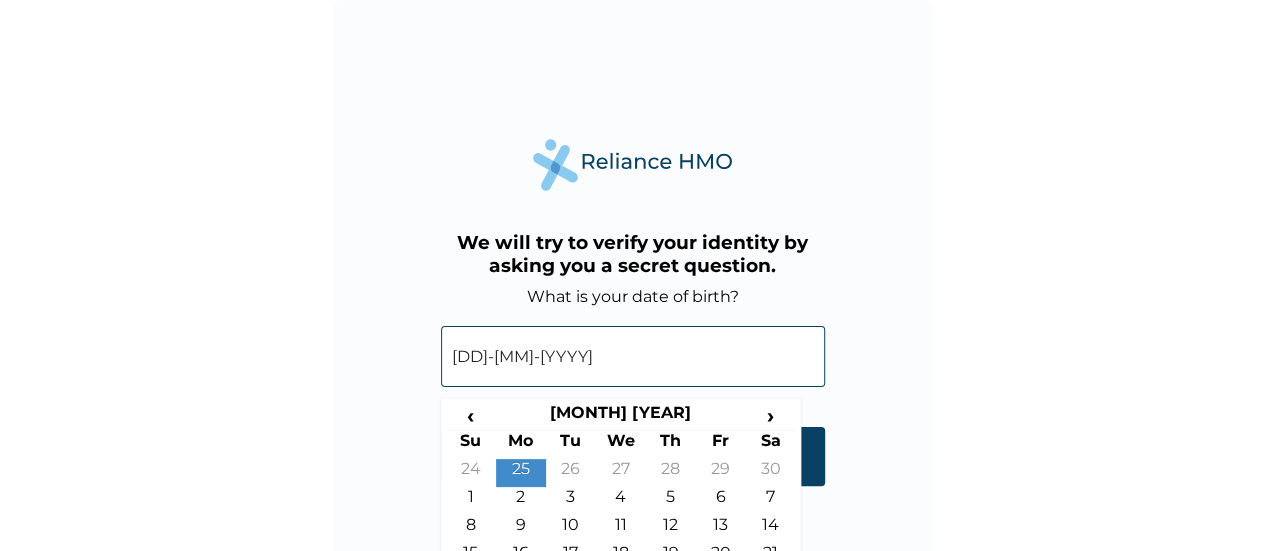 click on "25" at bounding box center [521, 473] 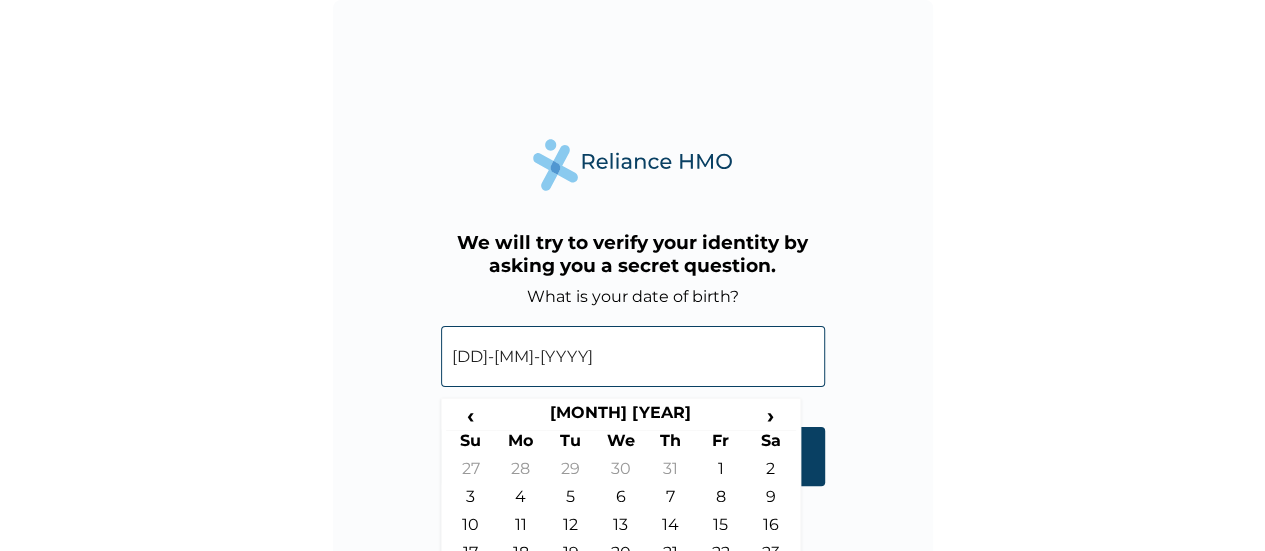 click on "25-09-1978" at bounding box center [633, 356] 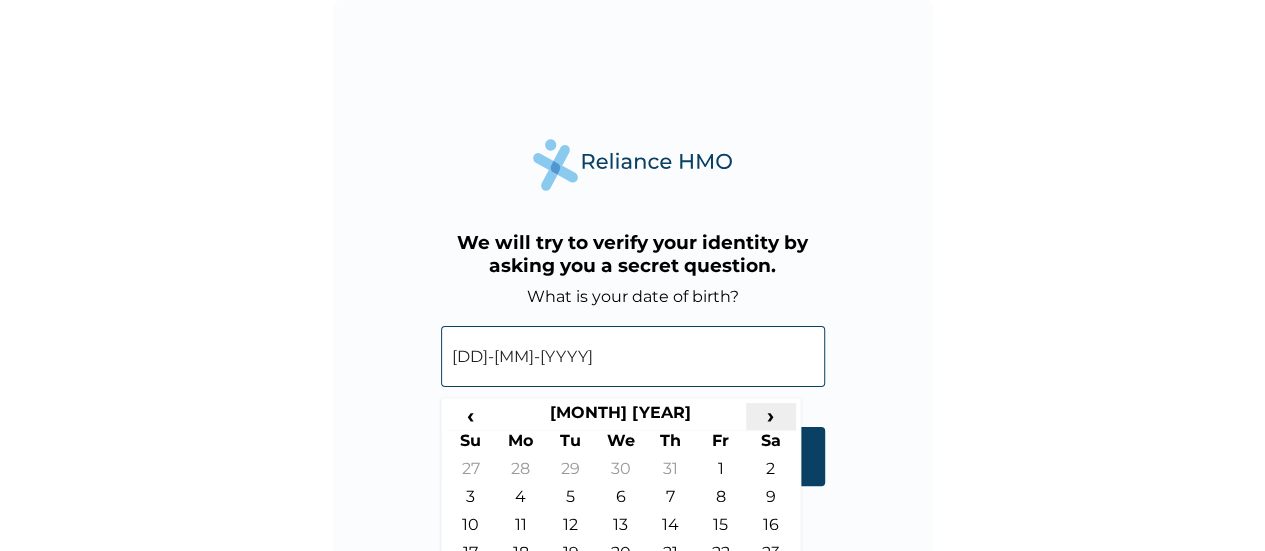 click on "›" at bounding box center [771, 415] 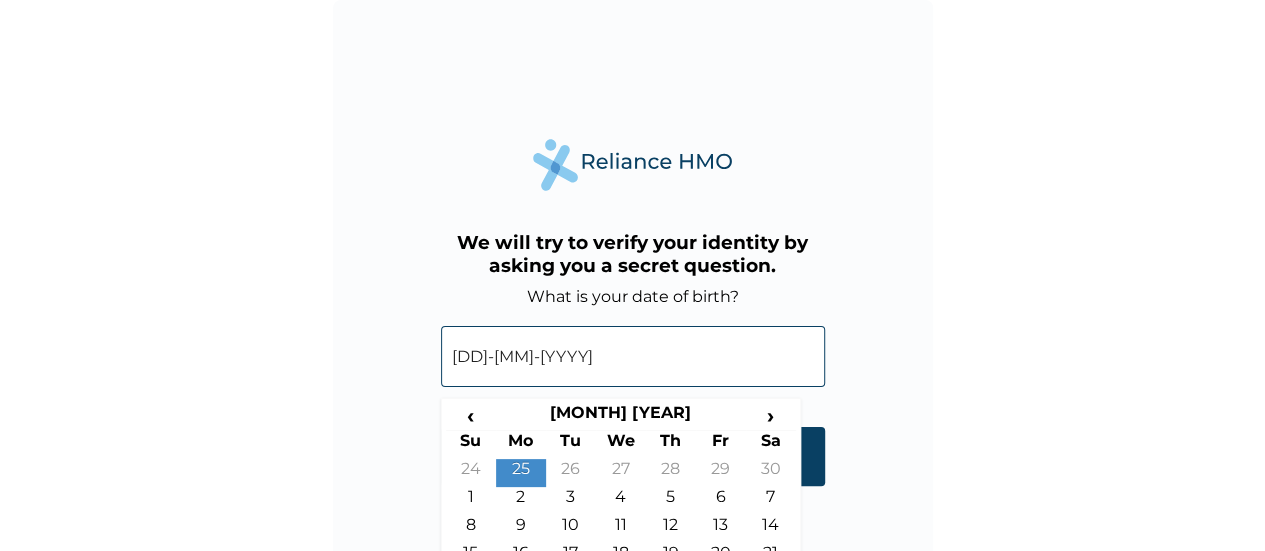 click on "25" at bounding box center [521, 473] 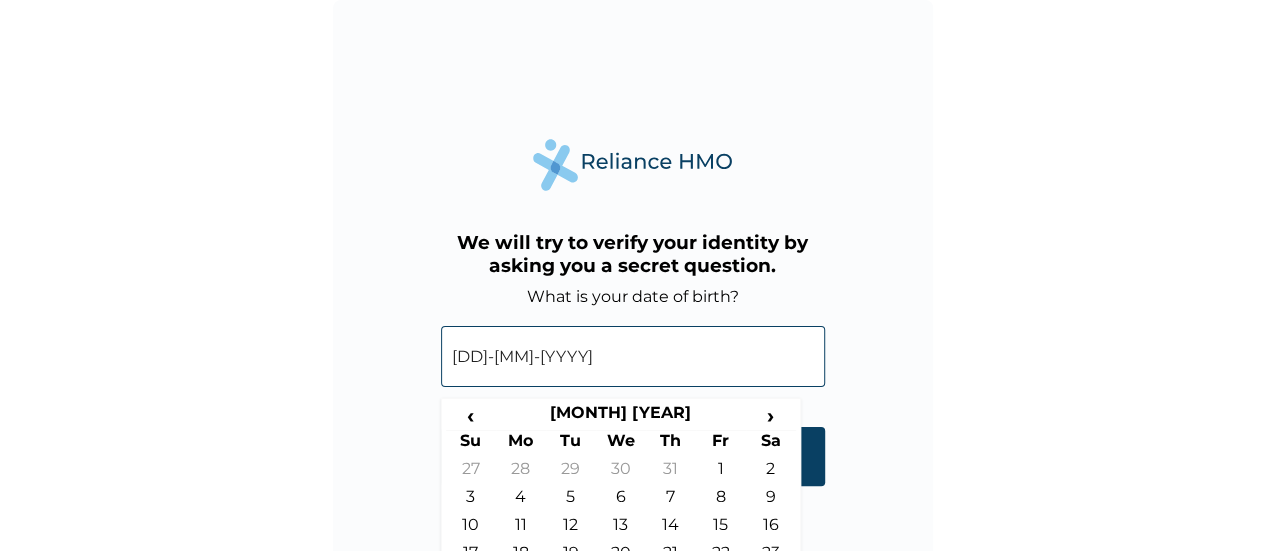 click on "25-09-1978" at bounding box center (633, 356) 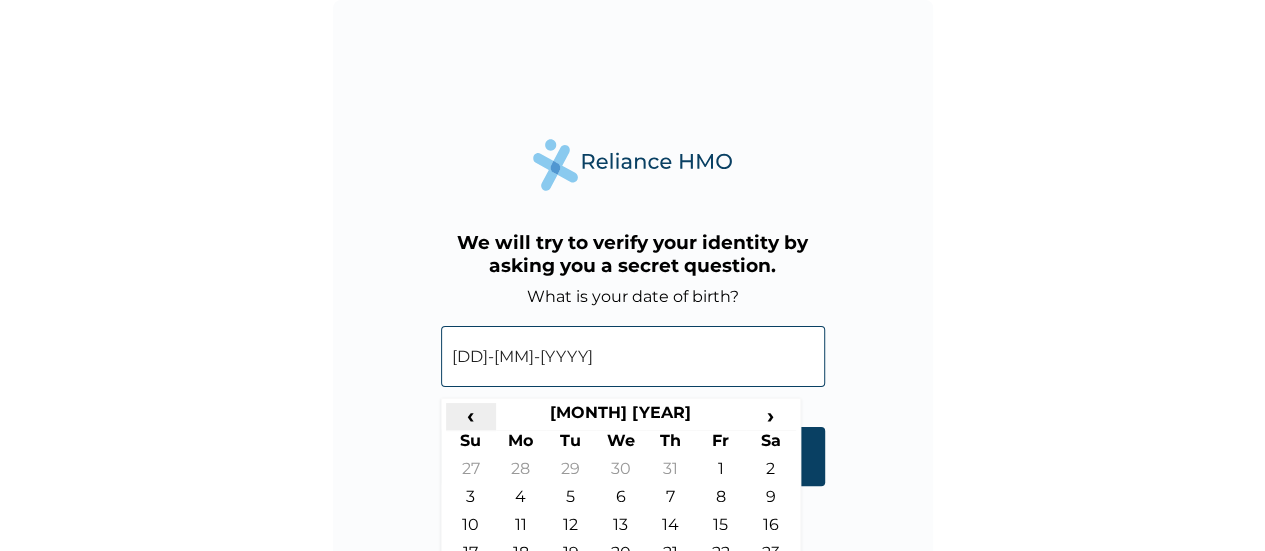 click on "‹" at bounding box center [471, 415] 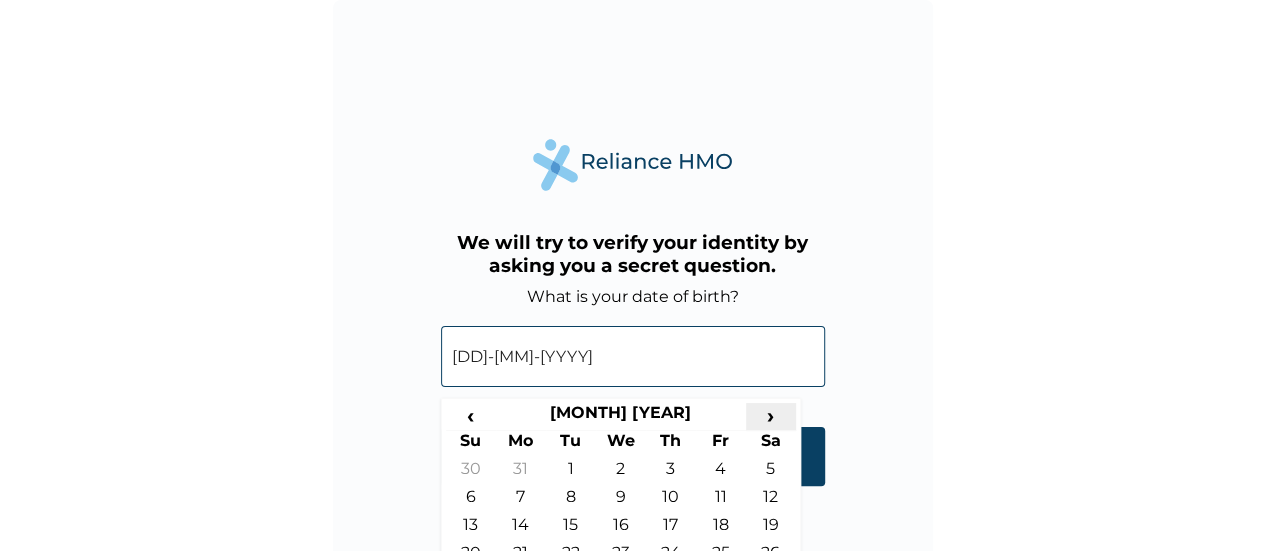click on "›" at bounding box center [771, 415] 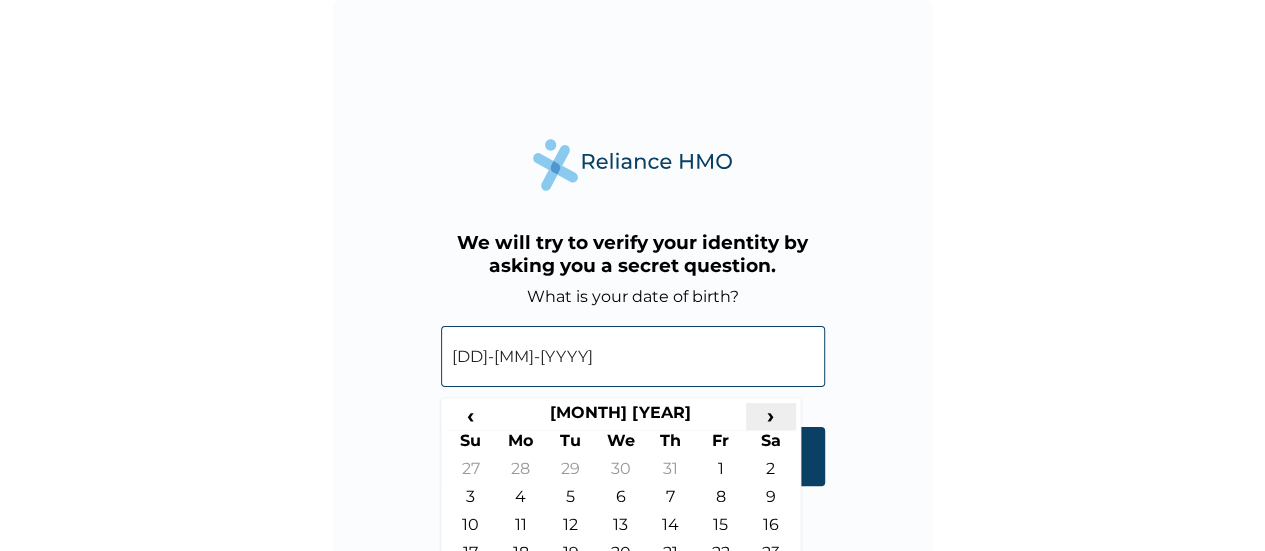 click on "›" at bounding box center [771, 415] 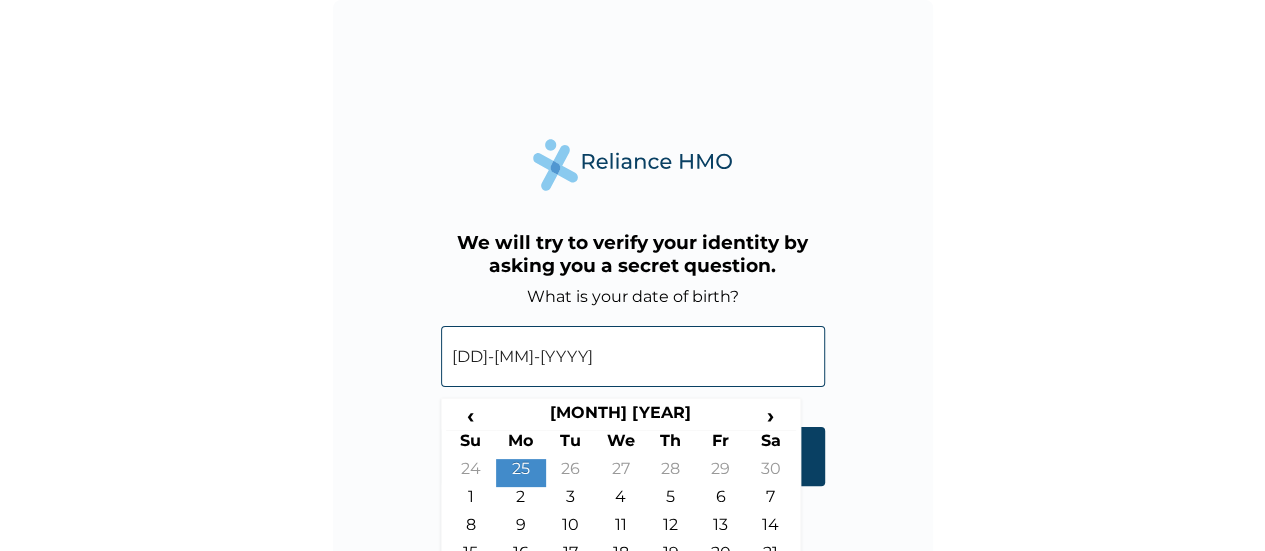 click on "25" at bounding box center [521, 473] 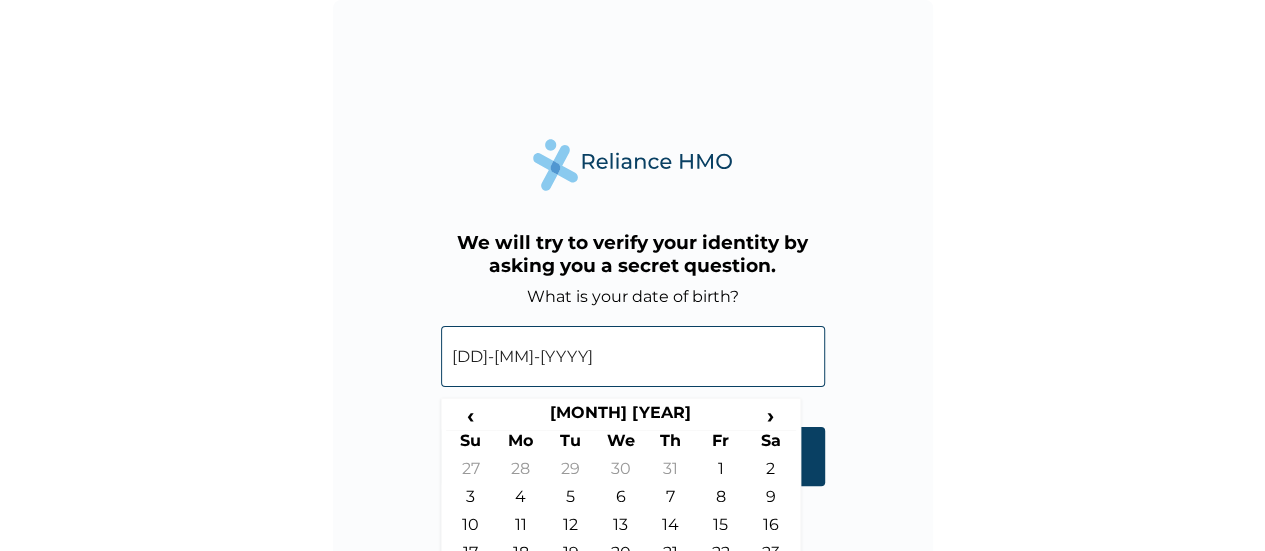 click on "25-09-1978" at bounding box center (633, 356) 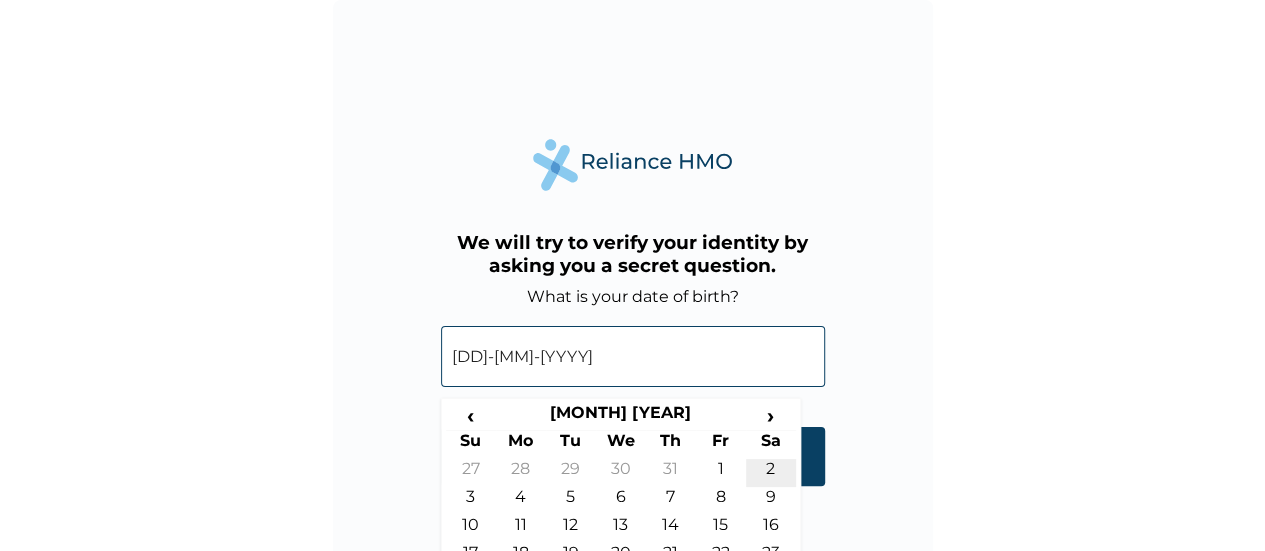 scroll, scrollTop: 80, scrollLeft: 0, axis: vertical 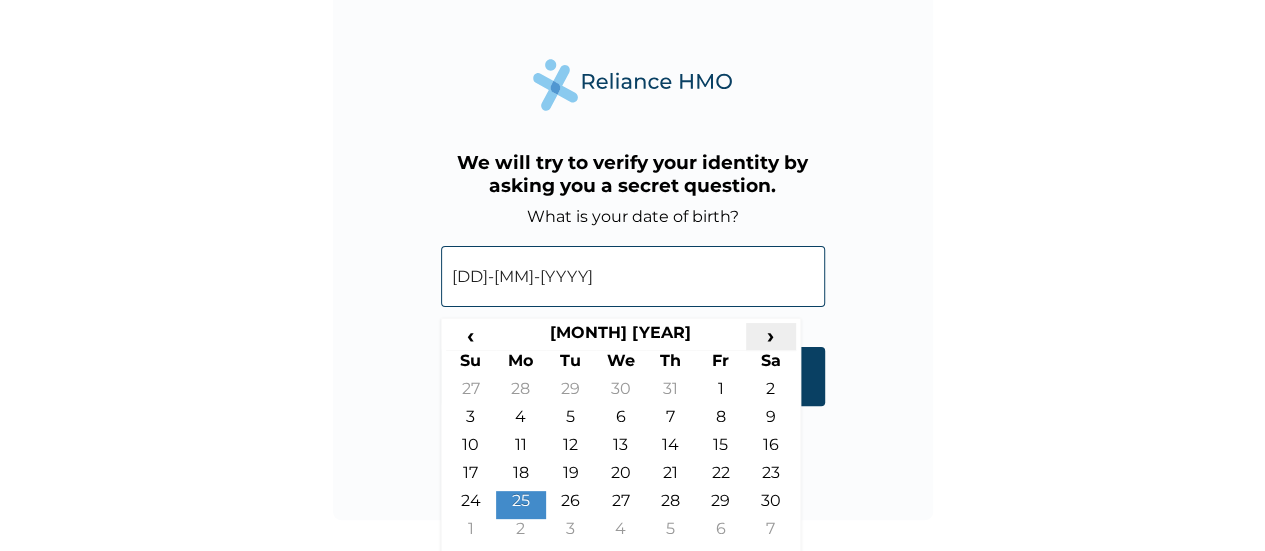 click on "›" at bounding box center [771, 335] 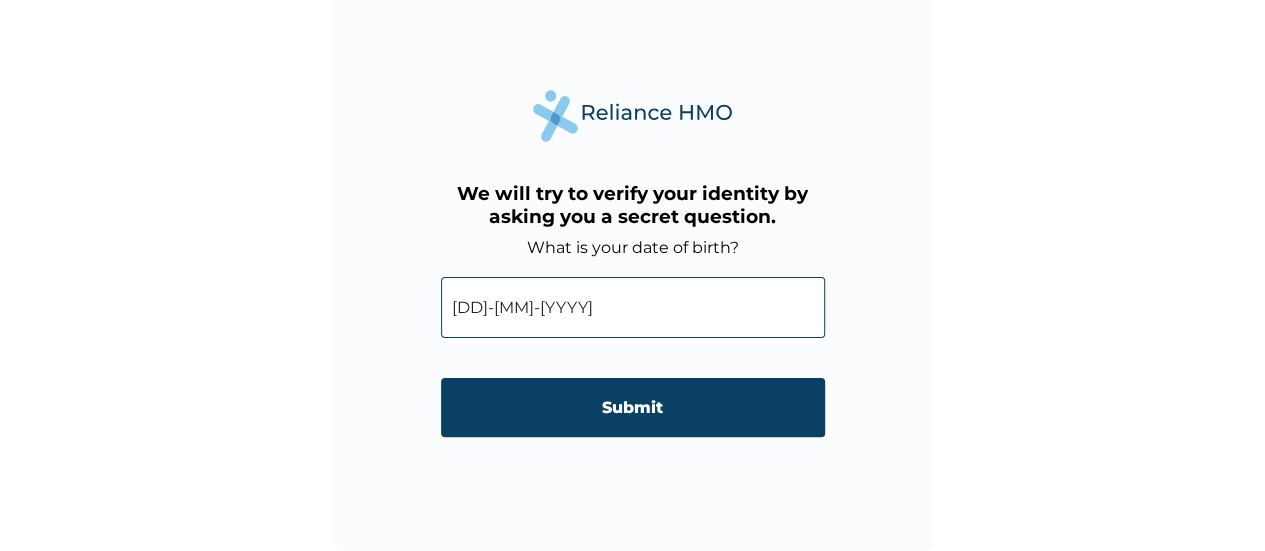 scroll, scrollTop: 48, scrollLeft: 0, axis: vertical 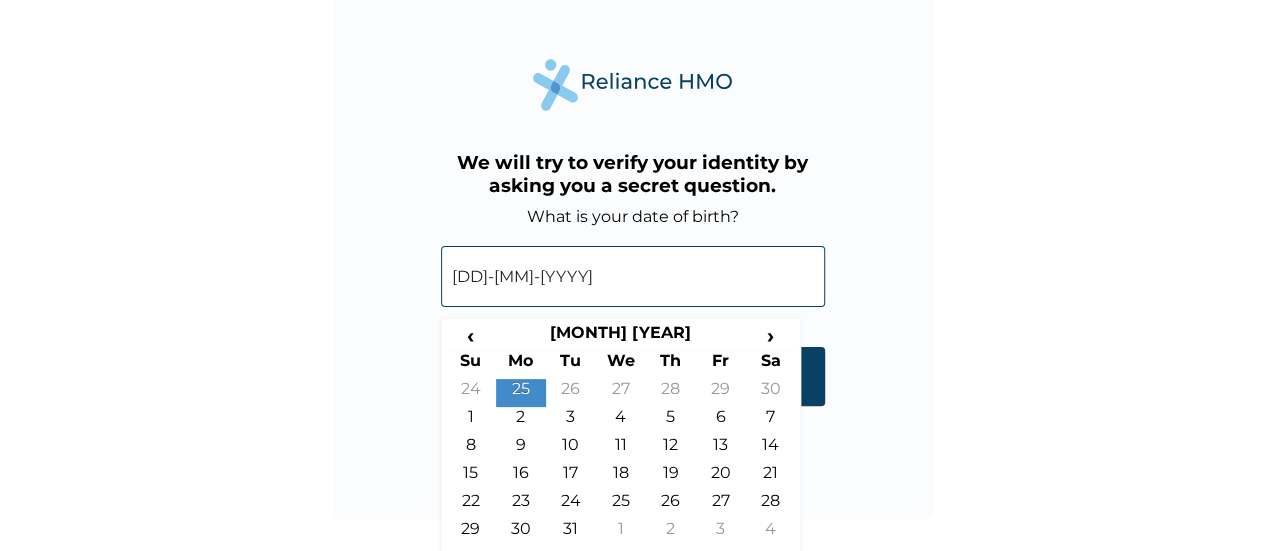 click on "25" at bounding box center [521, 393] 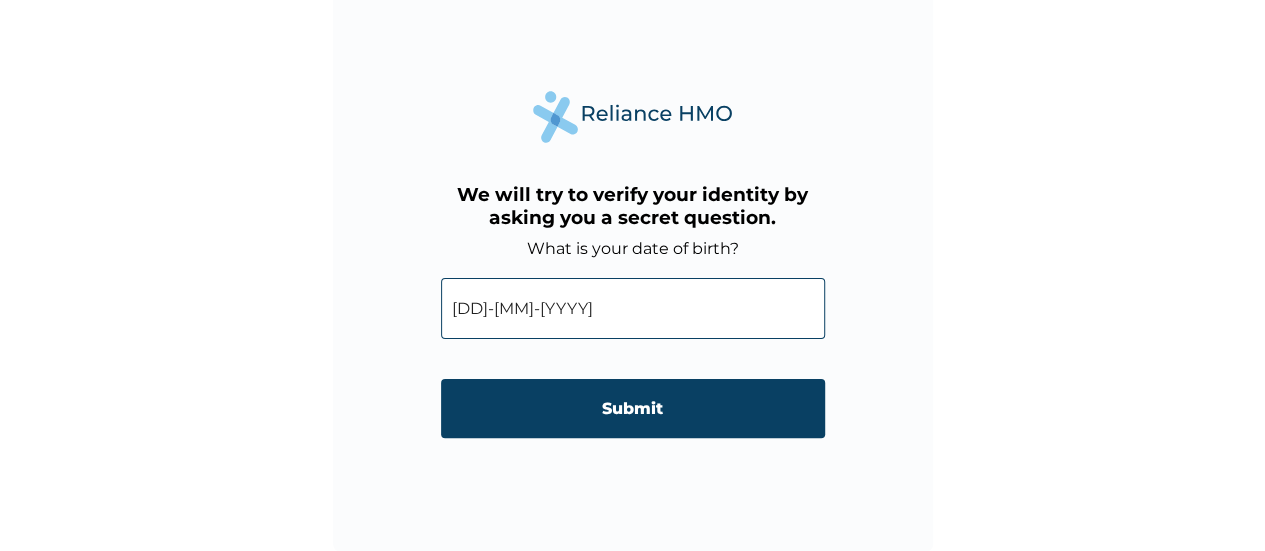 click on "Submit" at bounding box center [633, 408] 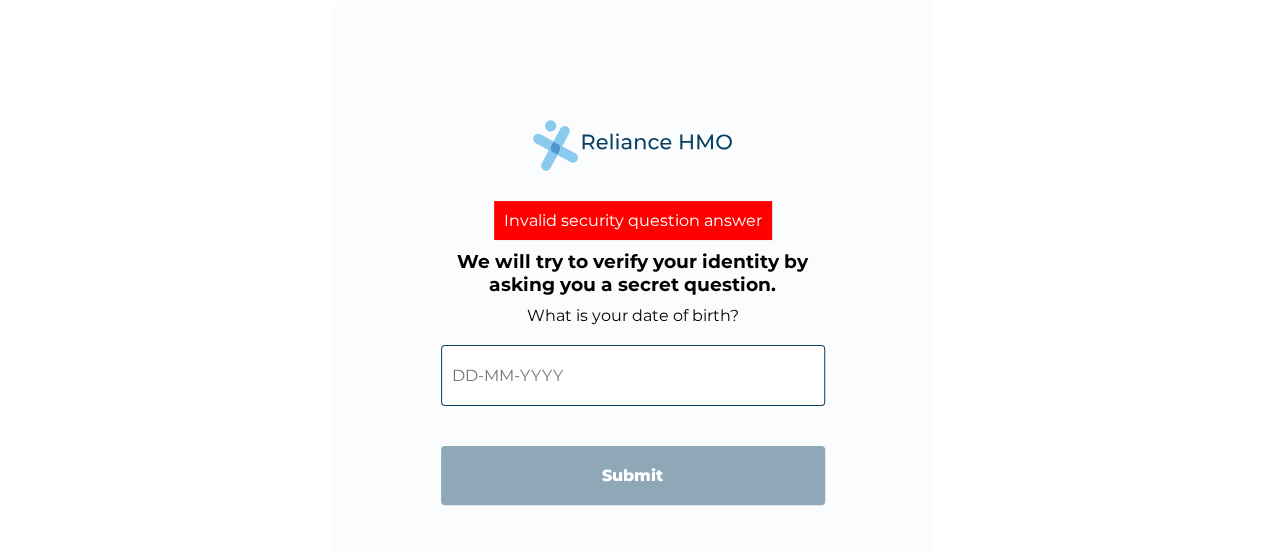 click at bounding box center (633, 375) 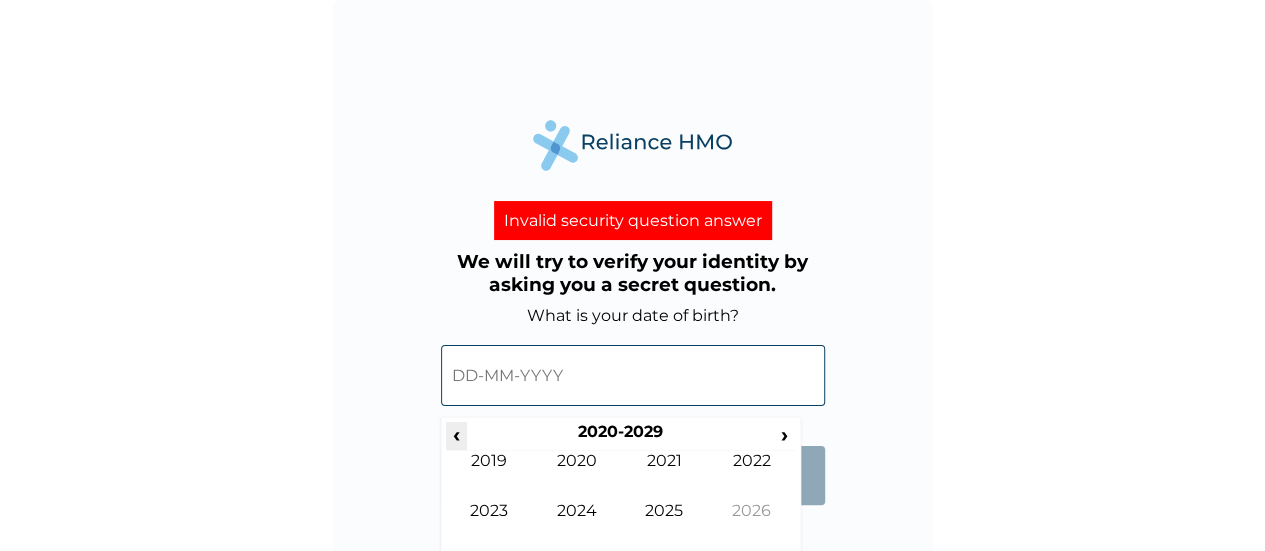 click on "‹" at bounding box center (456, 434) 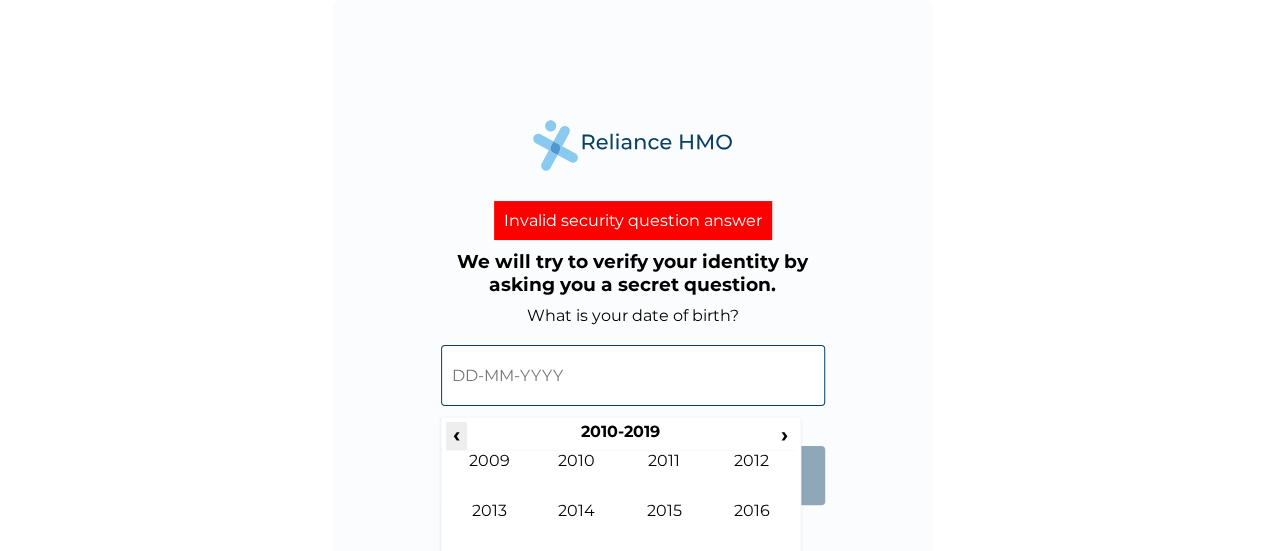 click on "‹" at bounding box center [456, 434] 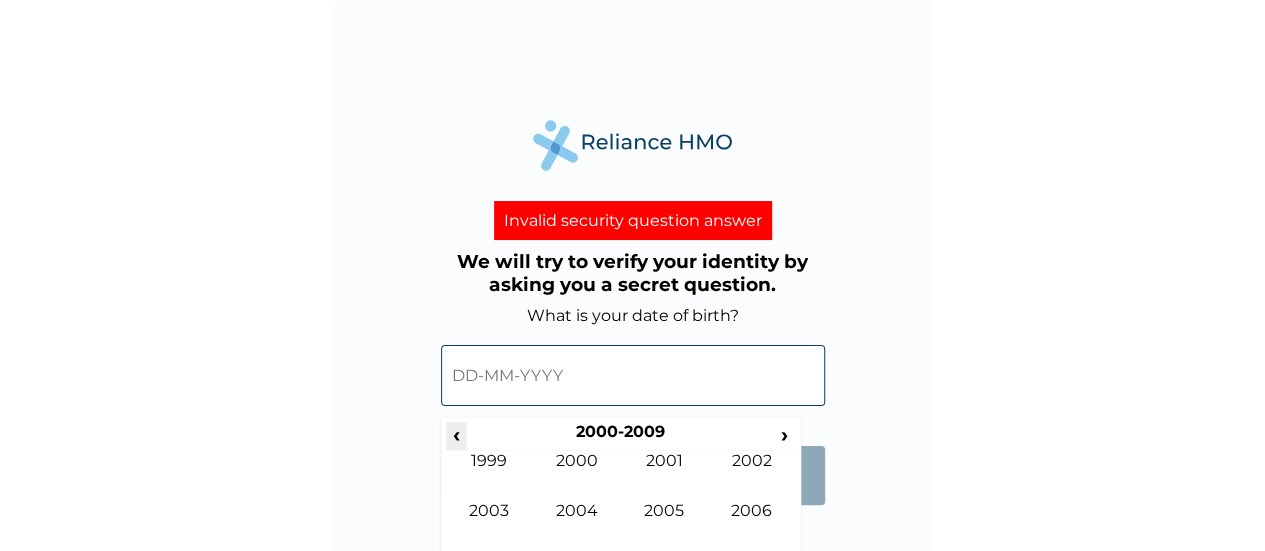 click on "‹" at bounding box center (456, 434) 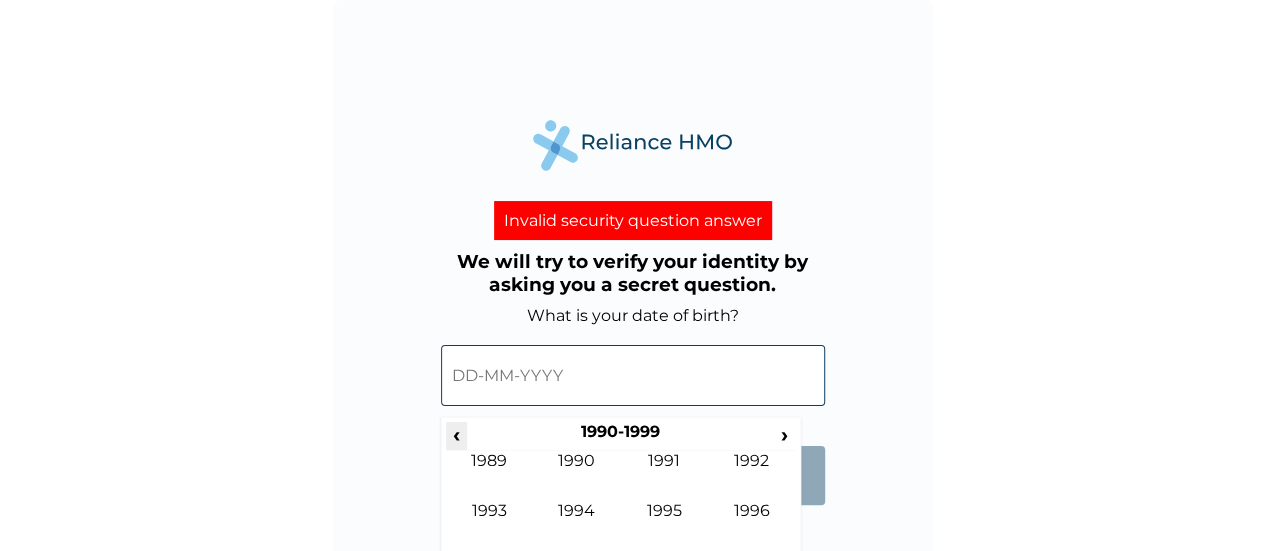 click on "‹" at bounding box center [456, 434] 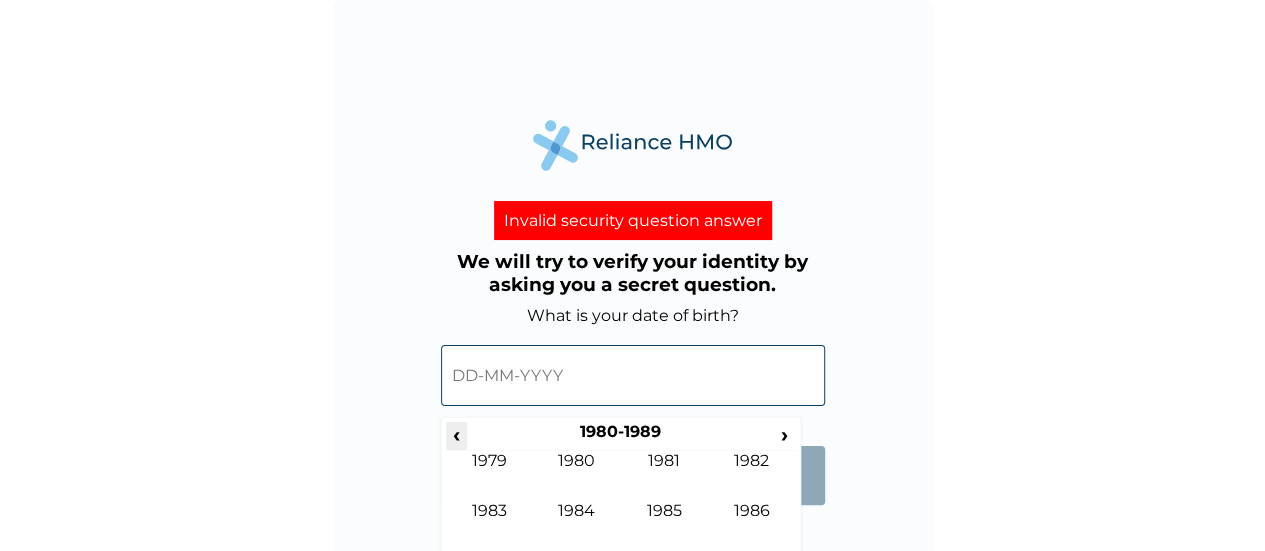 click on "‹" at bounding box center [456, 434] 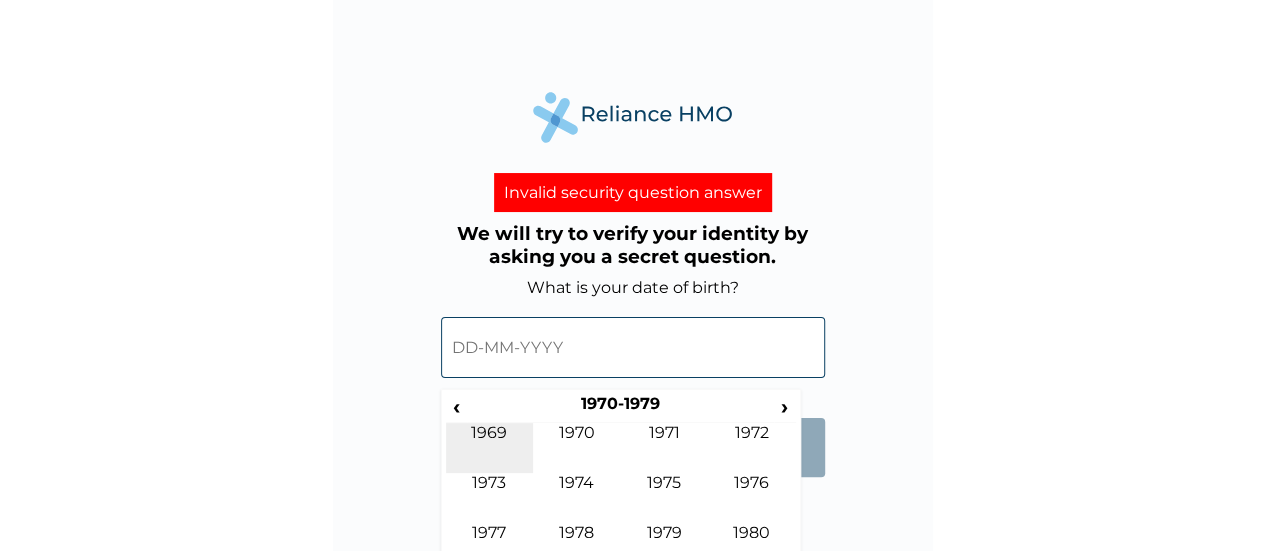 scroll, scrollTop: 54, scrollLeft: 0, axis: vertical 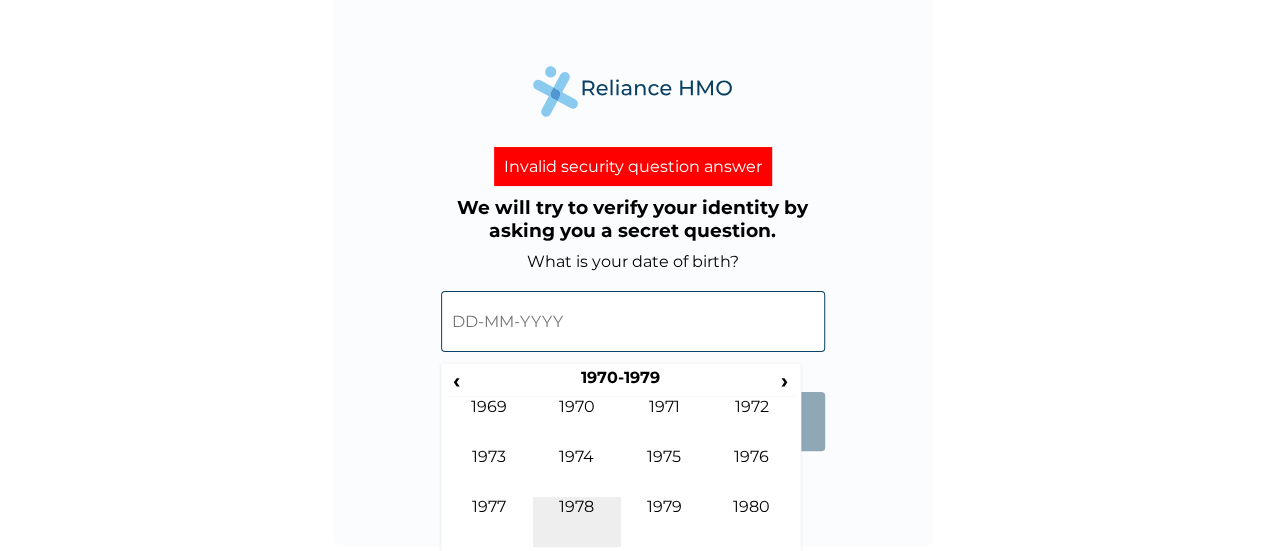 click on "1978" at bounding box center [577, 522] 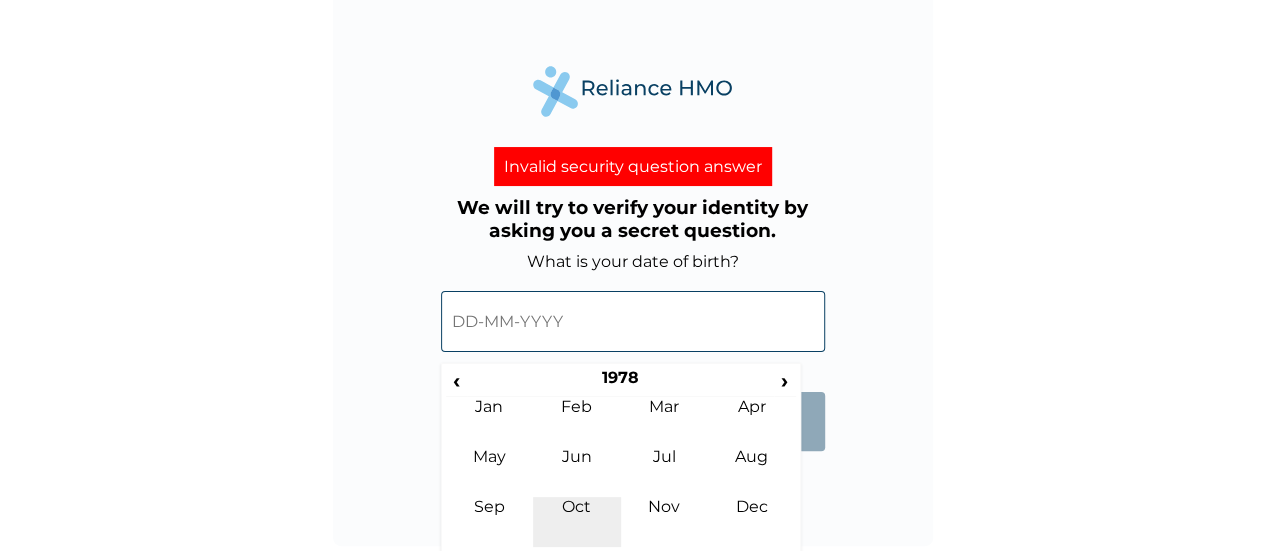 click on "Oct" at bounding box center (577, 522) 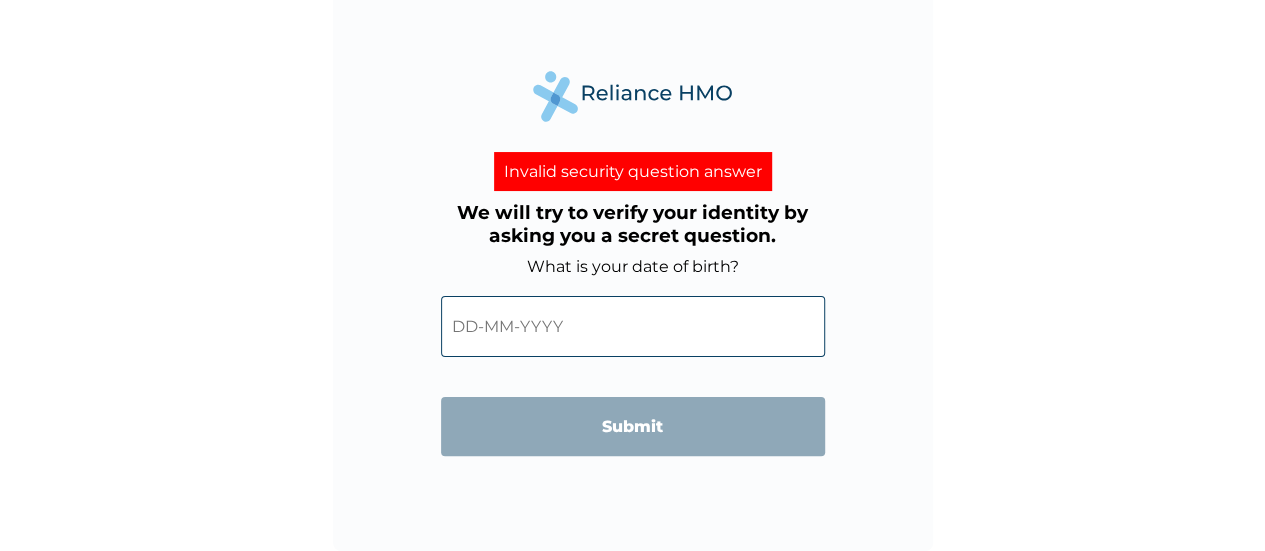scroll, scrollTop: 48, scrollLeft: 0, axis: vertical 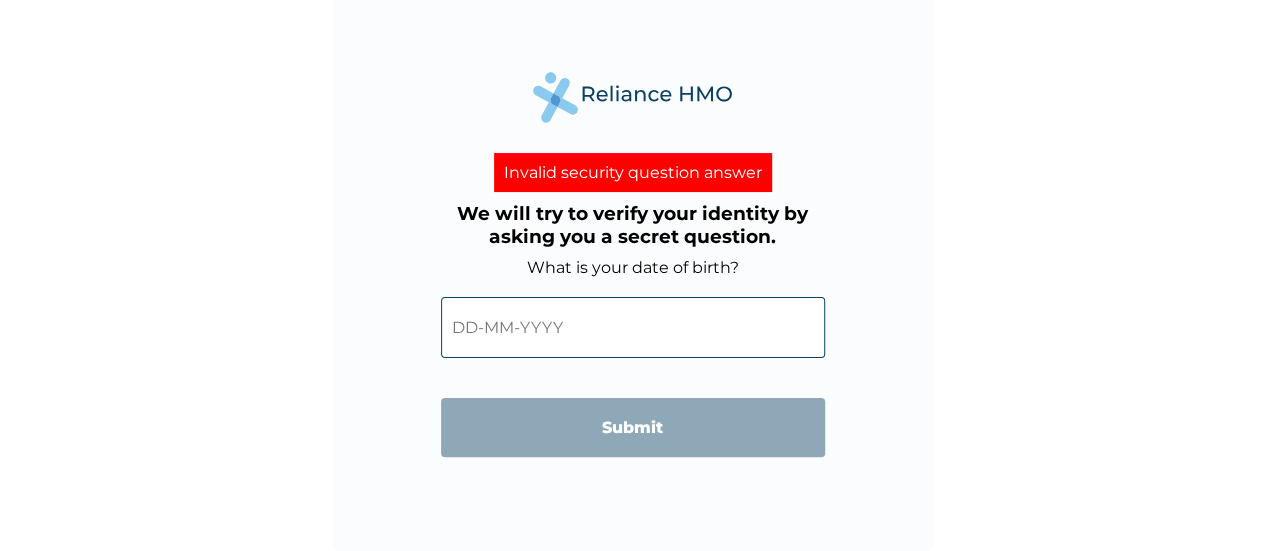 click on "Invalid security question answer We will try to verify your identity by asking you a secret question. What is your date of birth? ‹ October 1978 › Su Mo Tu We Th Fr Sa 24 25 26 27 28 29 30 1 2 3 4 5 6 7 8 9 10 11 12 13 14 15 16 17 18 19 20 21 22 23 24 25 26 27 28 29 30 31 1 2 3 4 Submit" at bounding box center (633, 252) 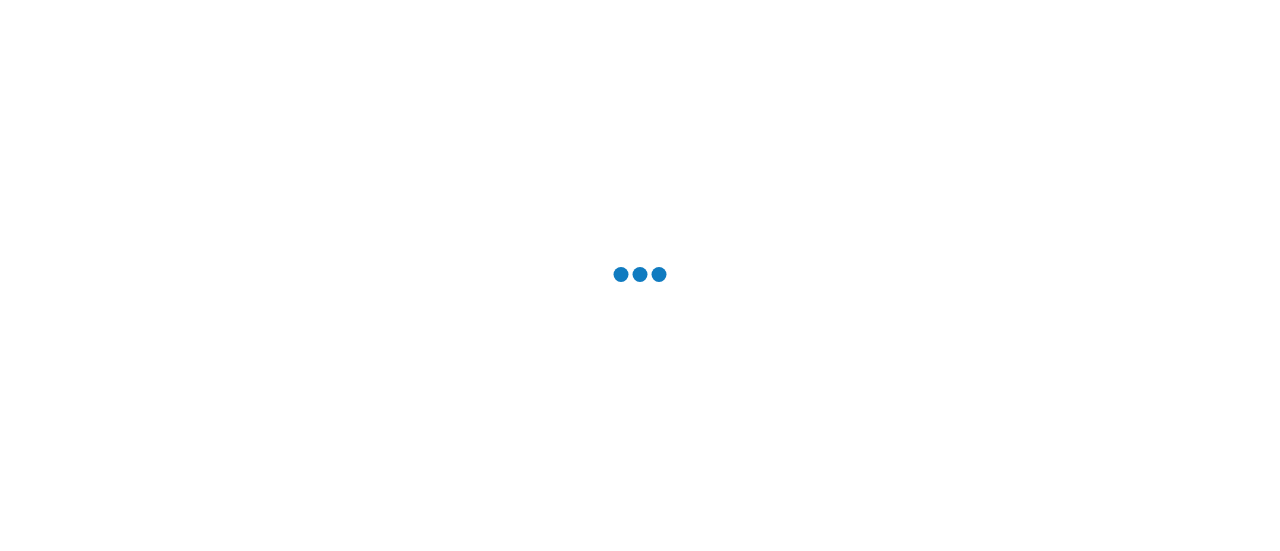 scroll, scrollTop: 0, scrollLeft: 0, axis: both 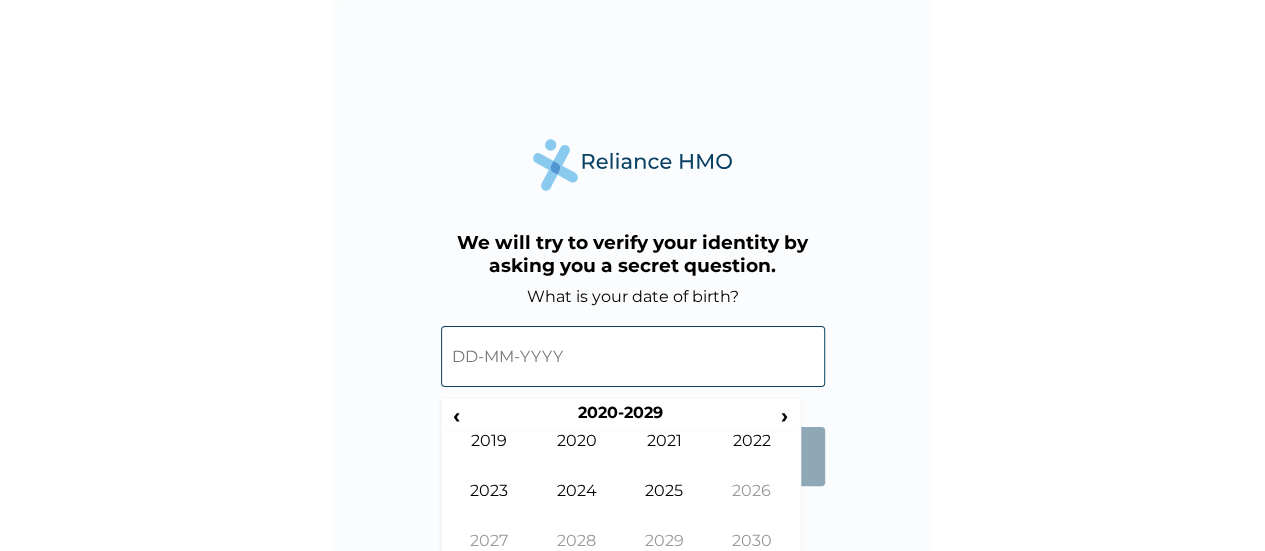 click at bounding box center (633, 356) 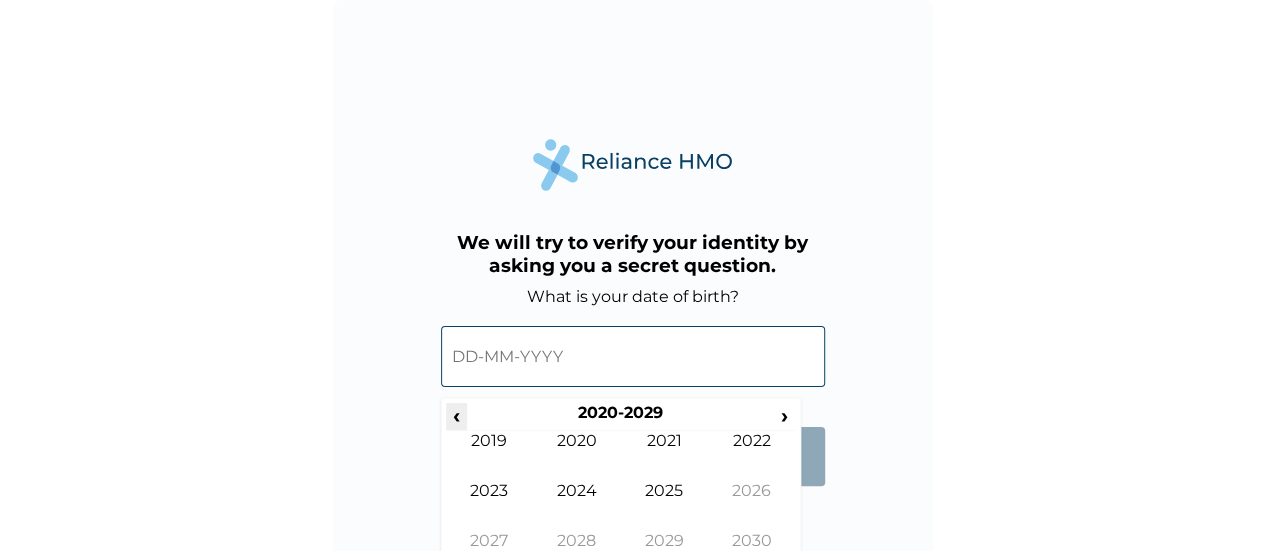 click on "‹" at bounding box center [456, 415] 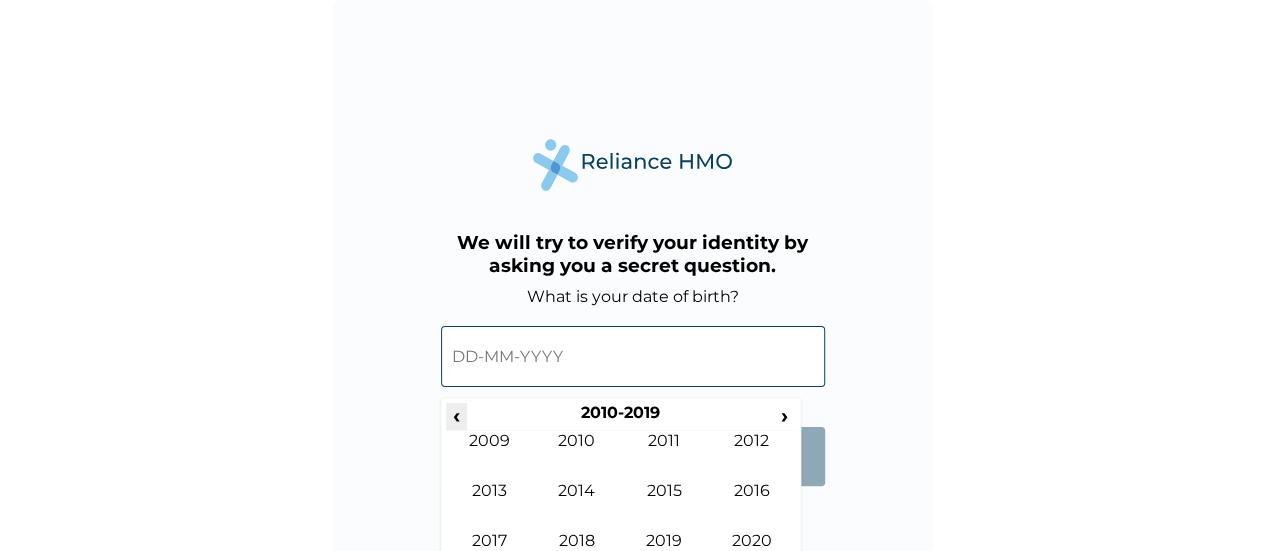 click on "‹" at bounding box center (456, 415) 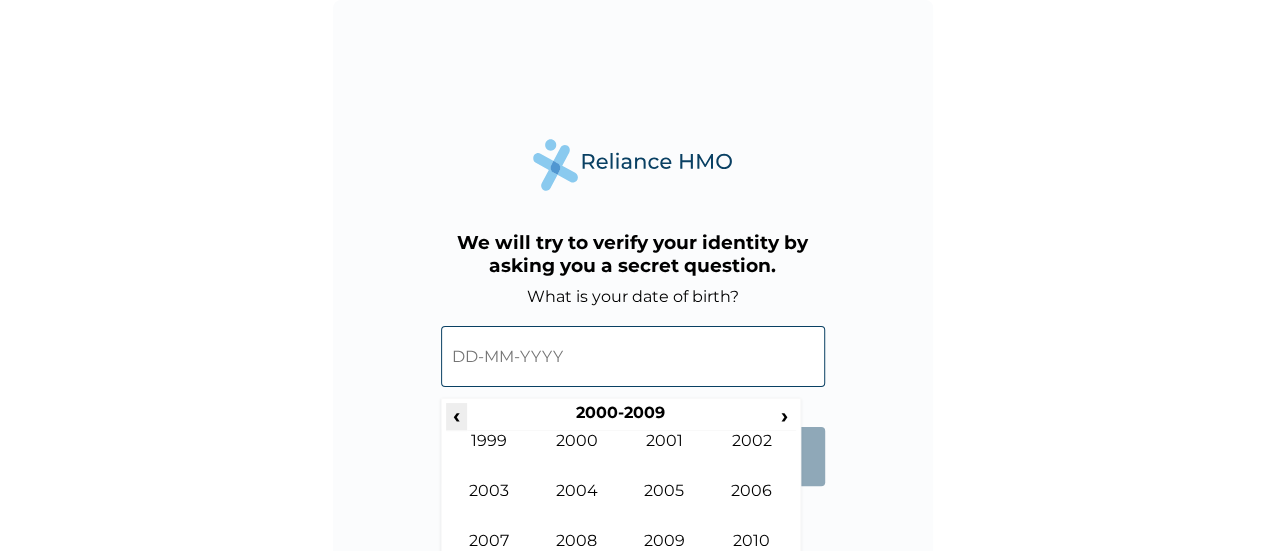 click on "‹" at bounding box center (456, 415) 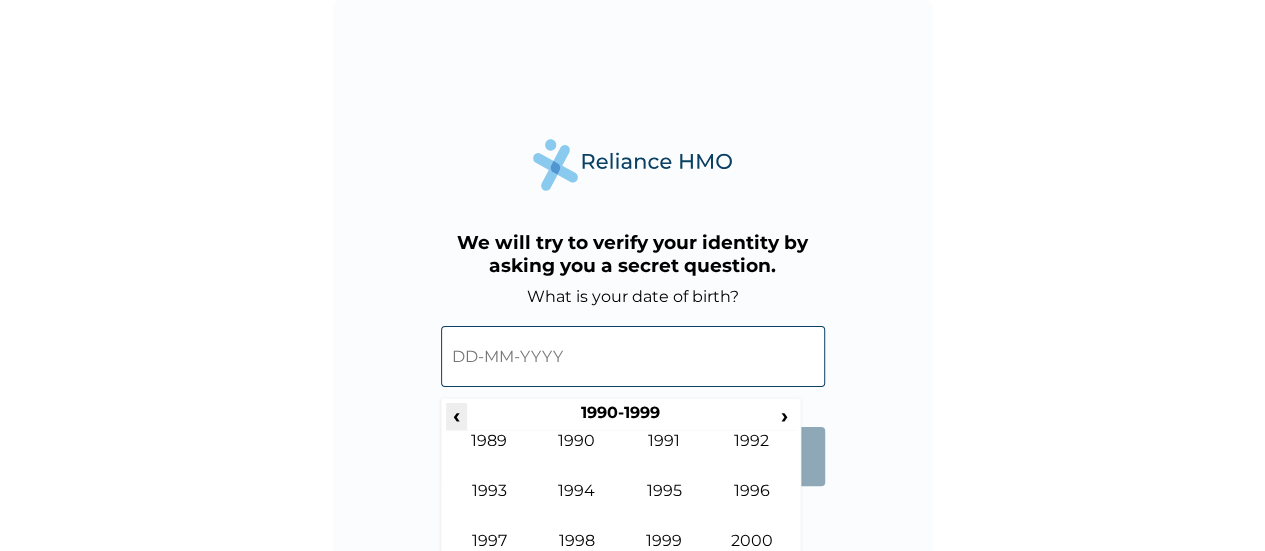 click on "‹" at bounding box center [456, 415] 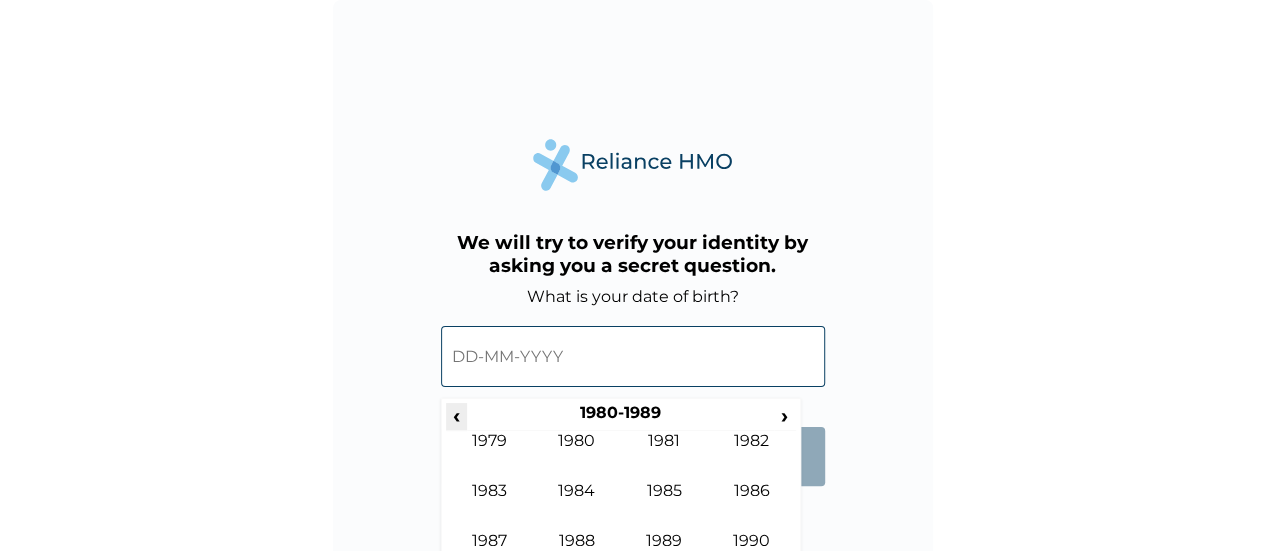 click on "‹" at bounding box center [456, 415] 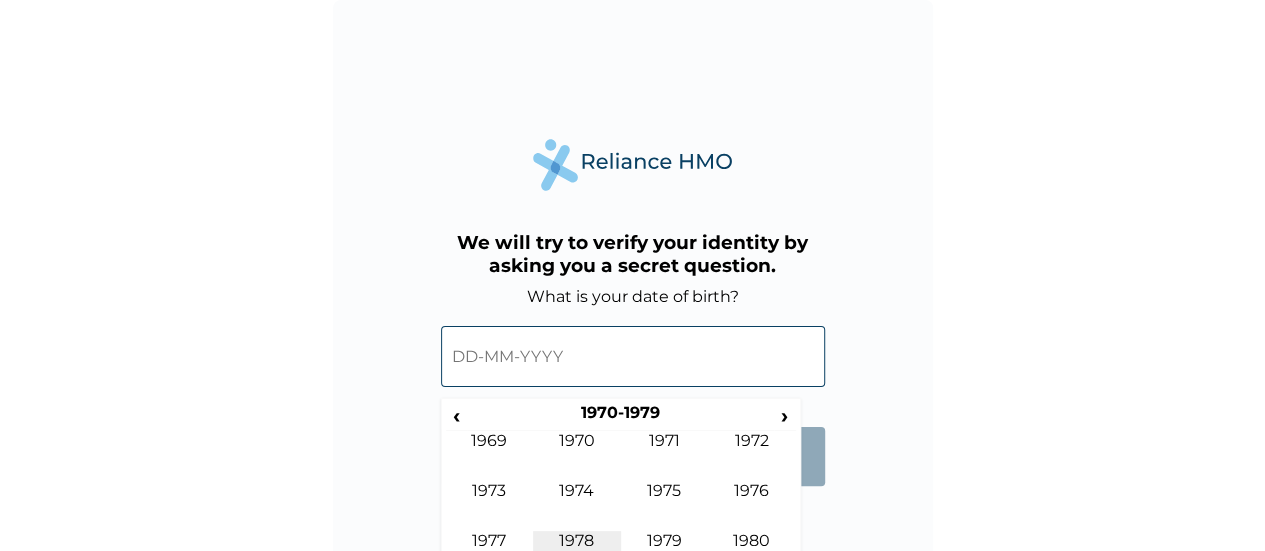click on "1978" at bounding box center [577, 556] 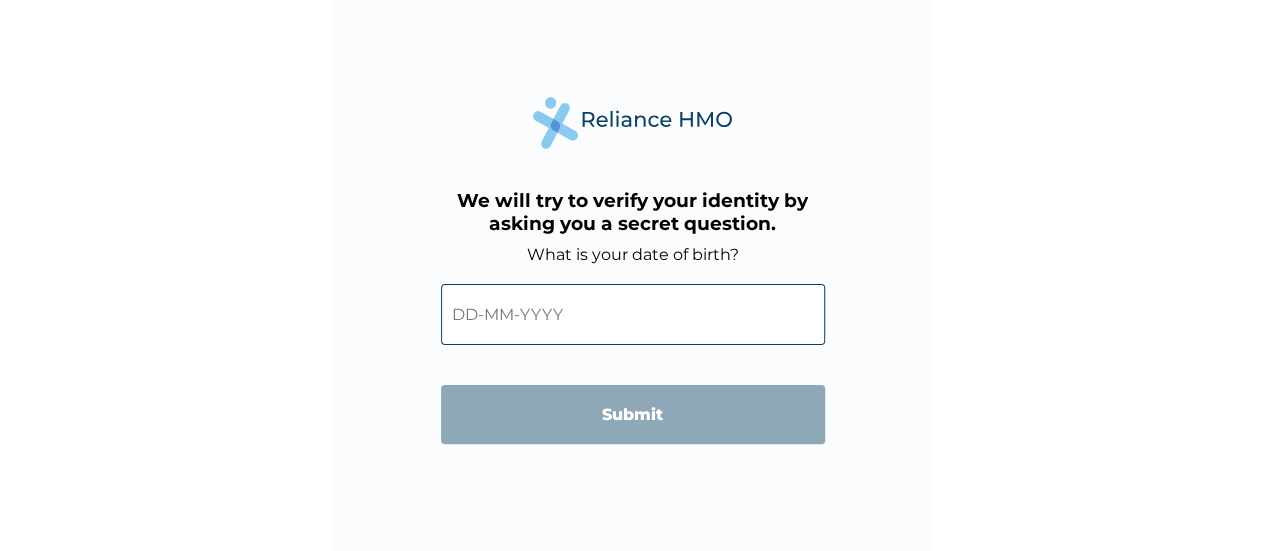 scroll, scrollTop: 48, scrollLeft: 0, axis: vertical 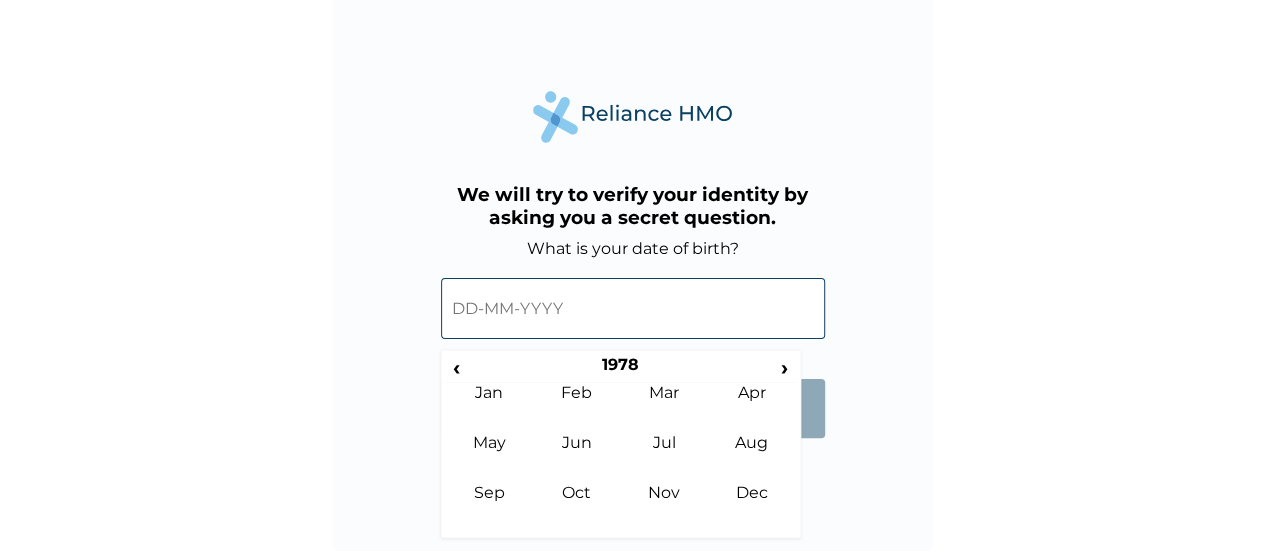click at bounding box center (633, 308) 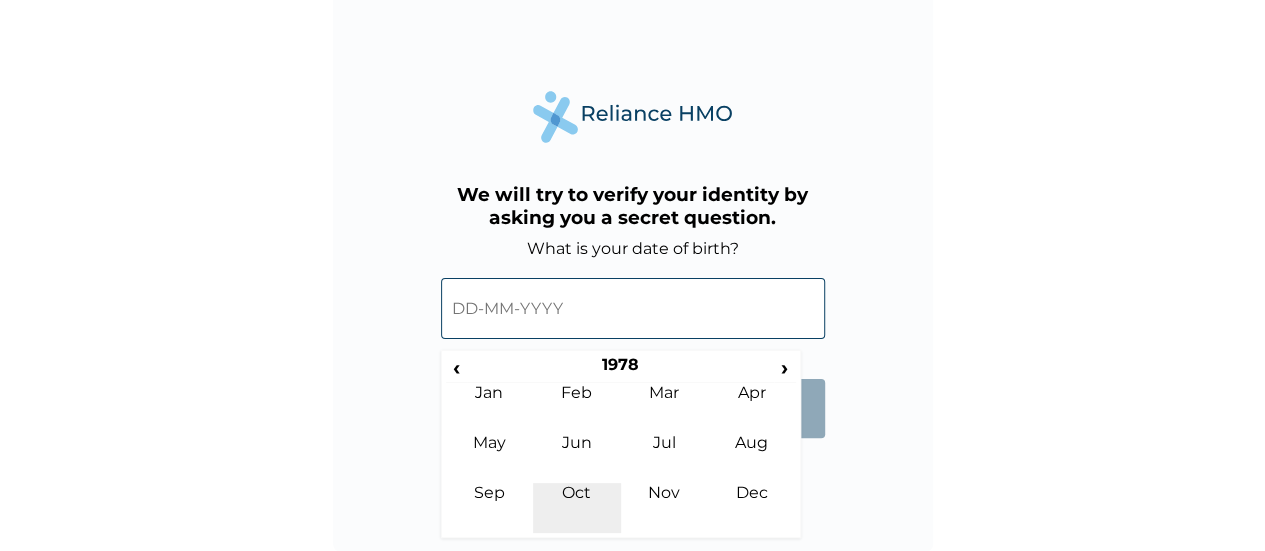 click on "Oct" at bounding box center (577, 508) 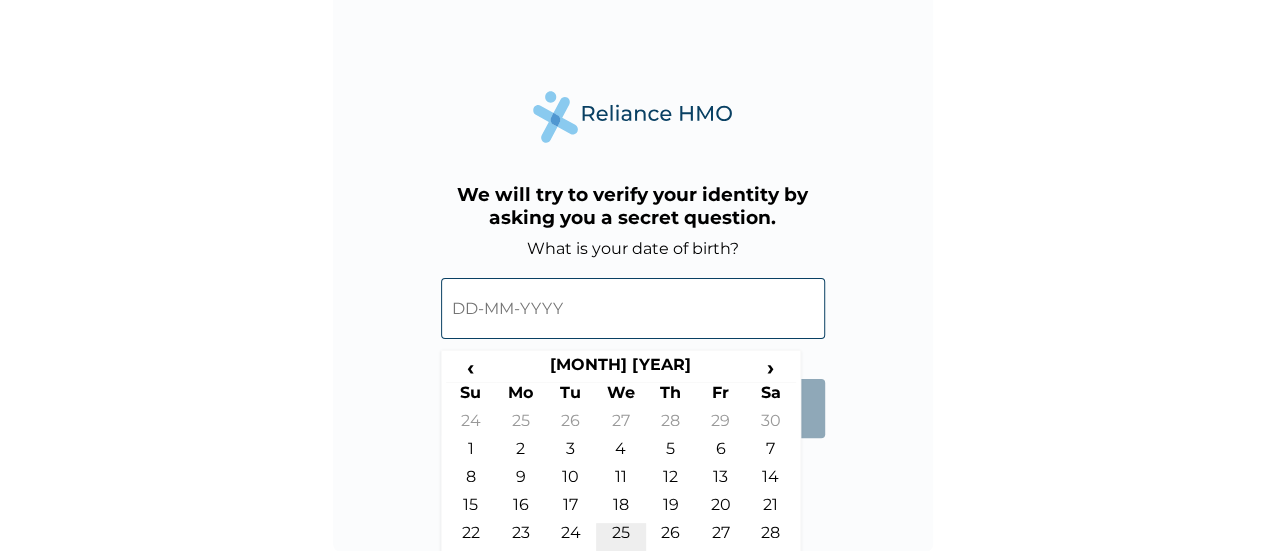 click on "25" at bounding box center [621, 537] 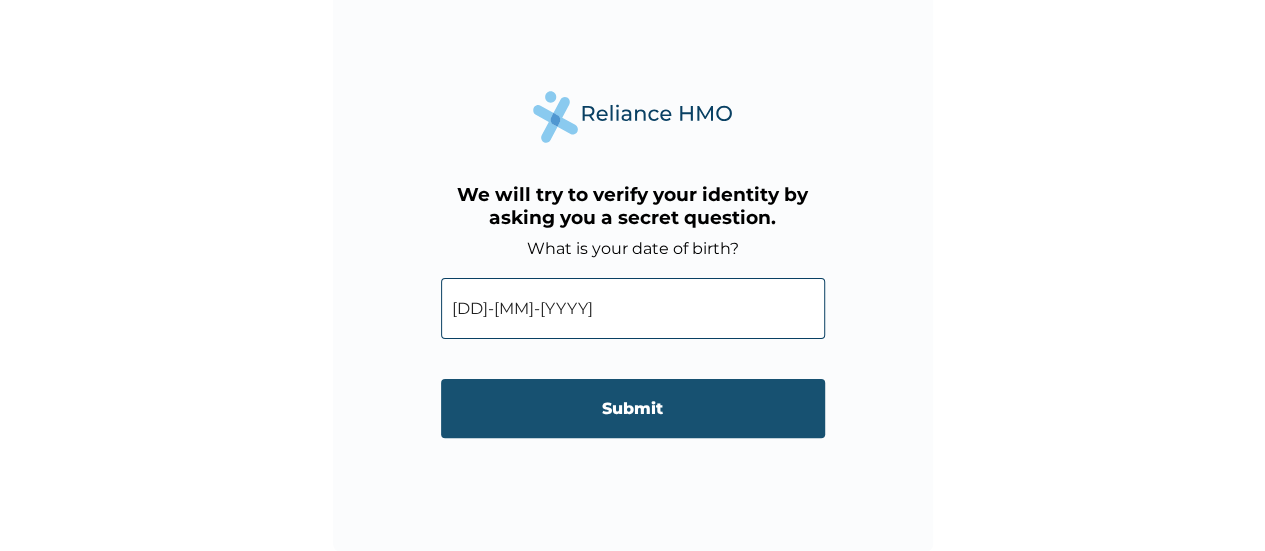 click on "Submit" at bounding box center (633, 408) 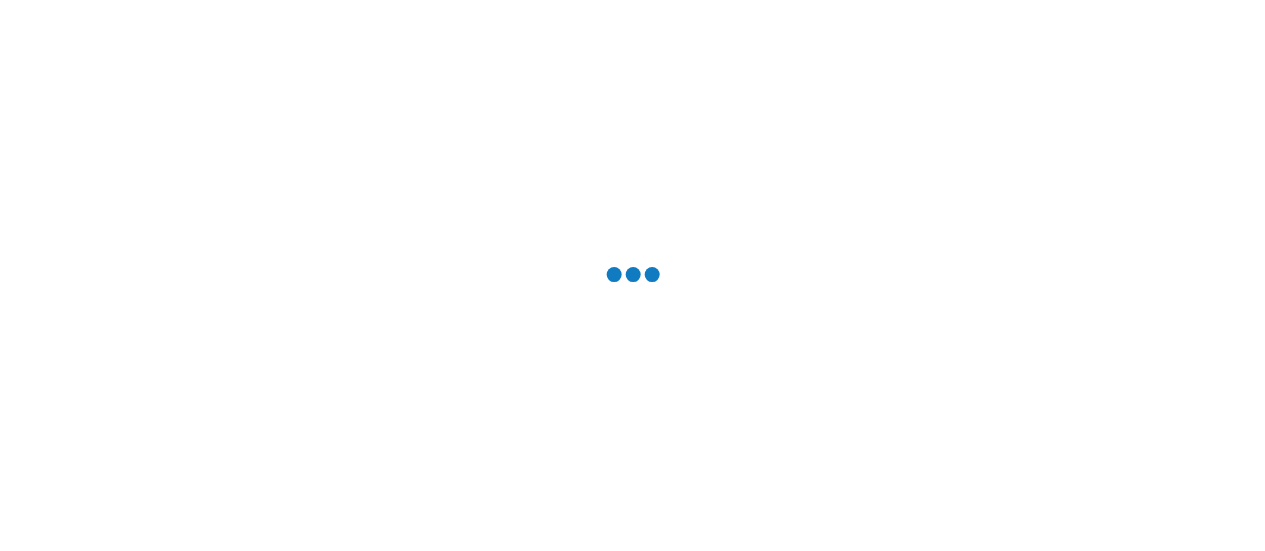 scroll, scrollTop: 0, scrollLeft: 0, axis: both 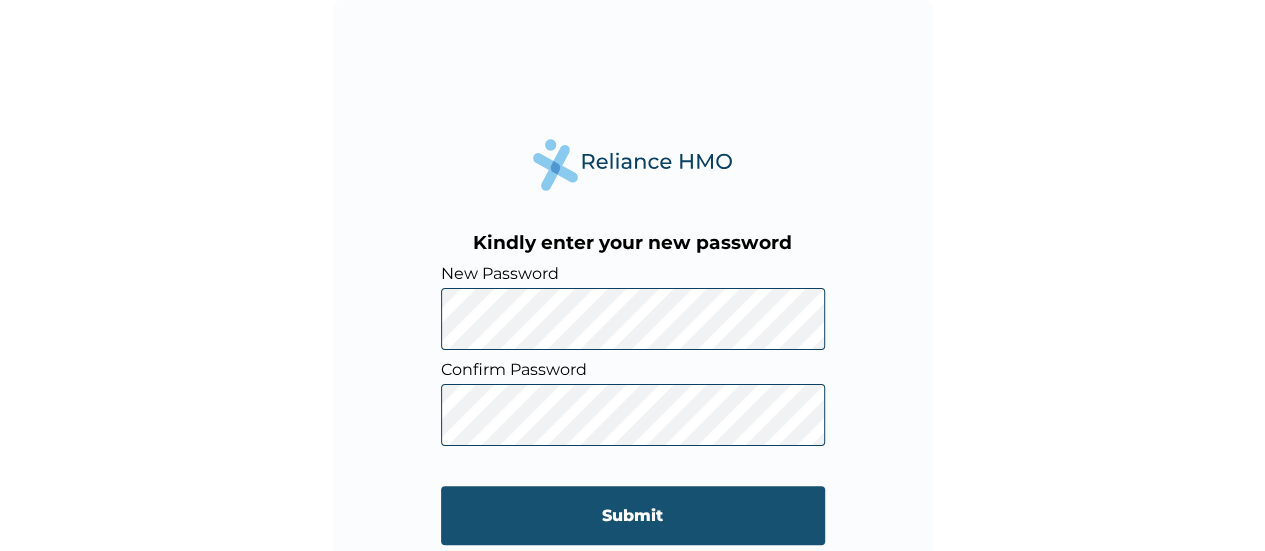 click on "Submit" at bounding box center [633, 515] 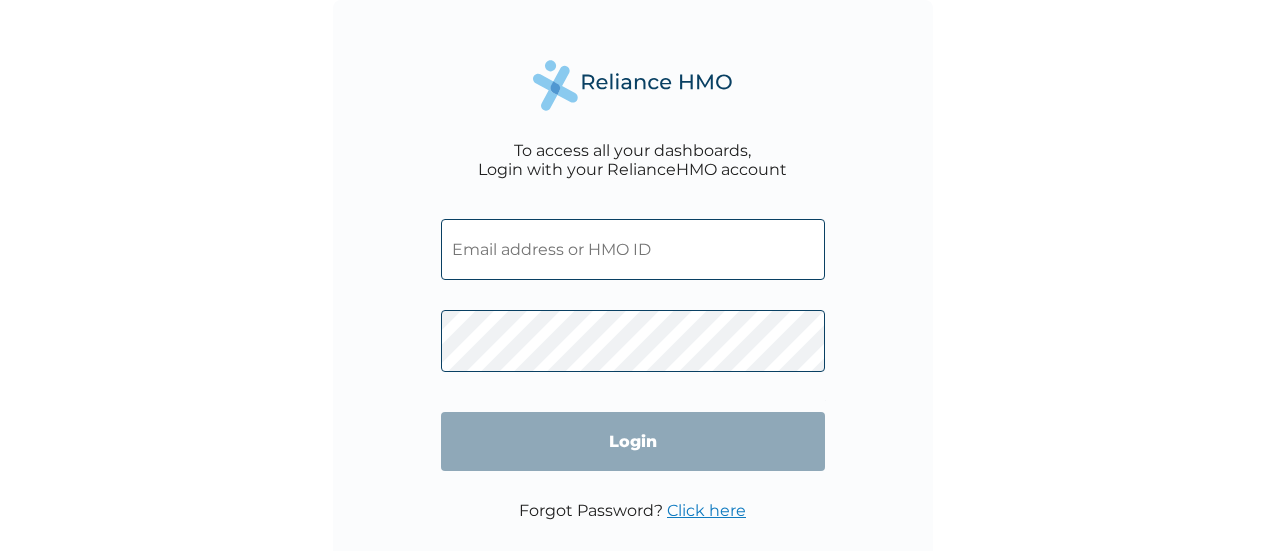 scroll, scrollTop: 0, scrollLeft: 0, axis: both 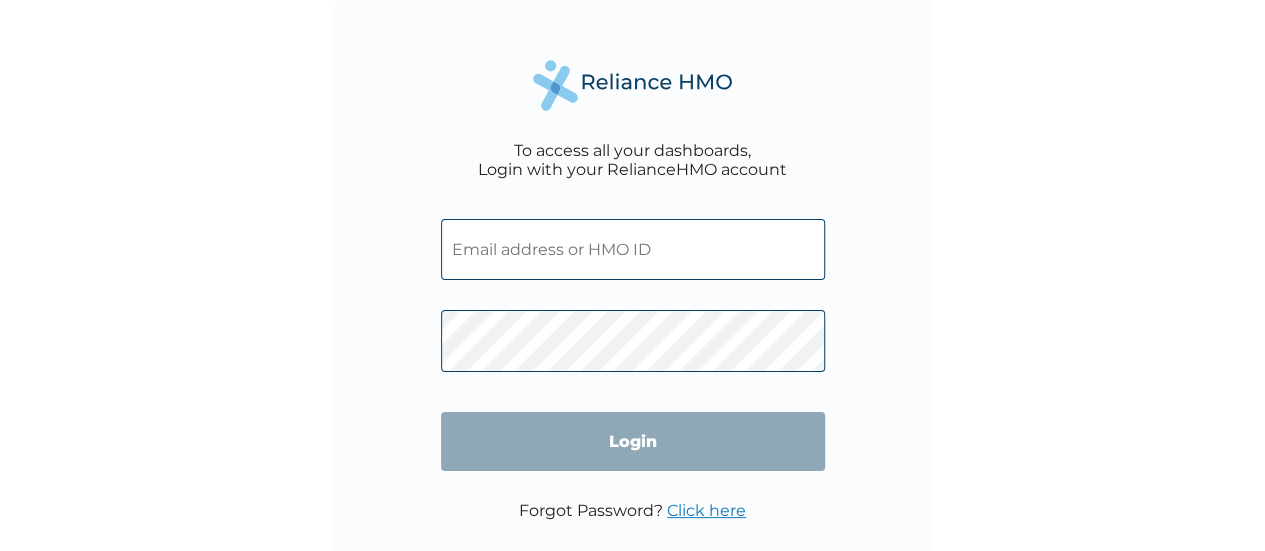 click at bounding box center [633, 249] 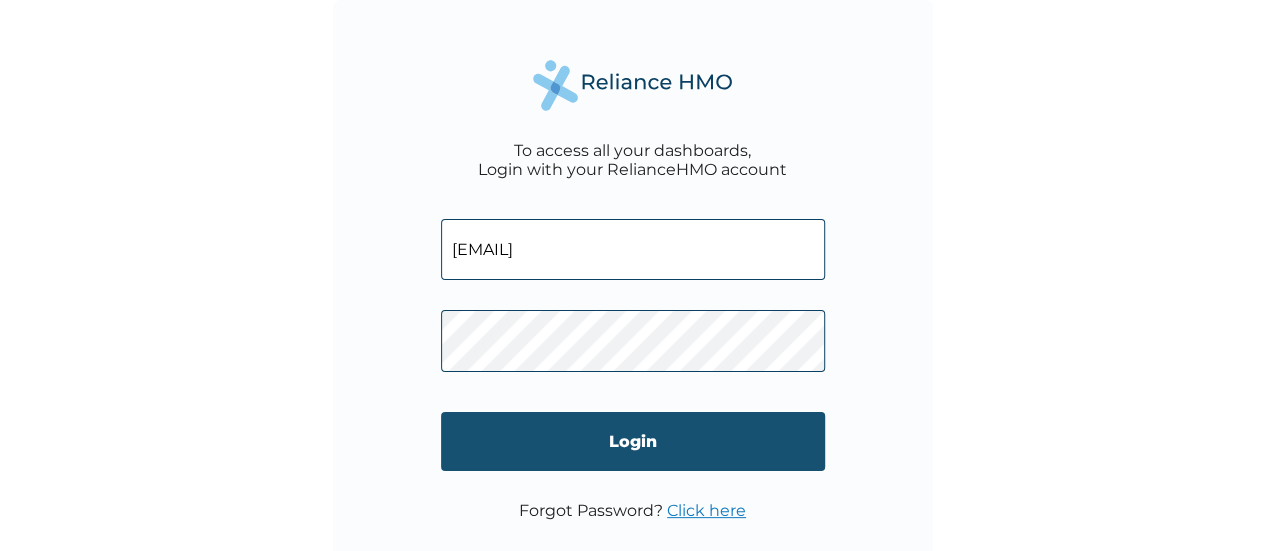 click on "Login" at bounding box center [633, 441] 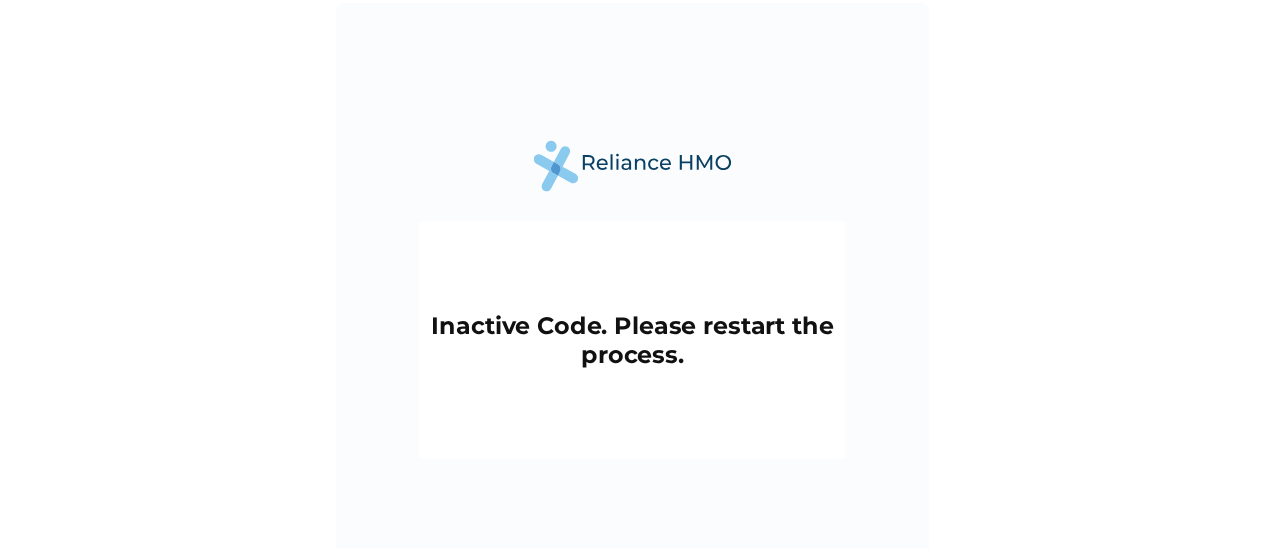 scroll, scrollTop: 0, scrollLeft: 0, axis: both 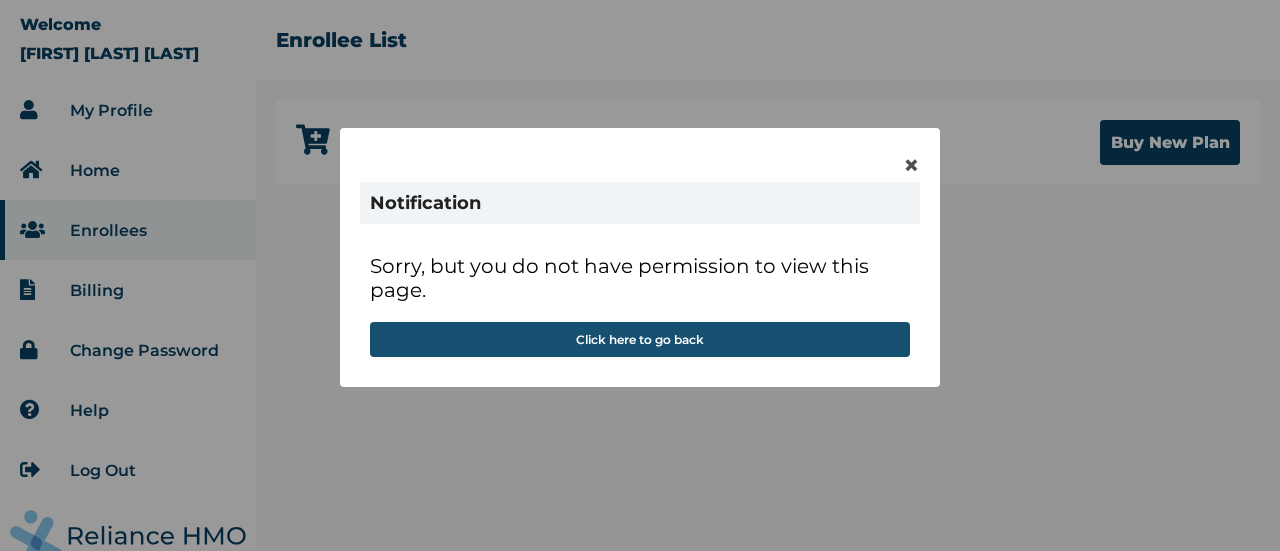 click on "Click here to go back" at bounding box center [640, 339] 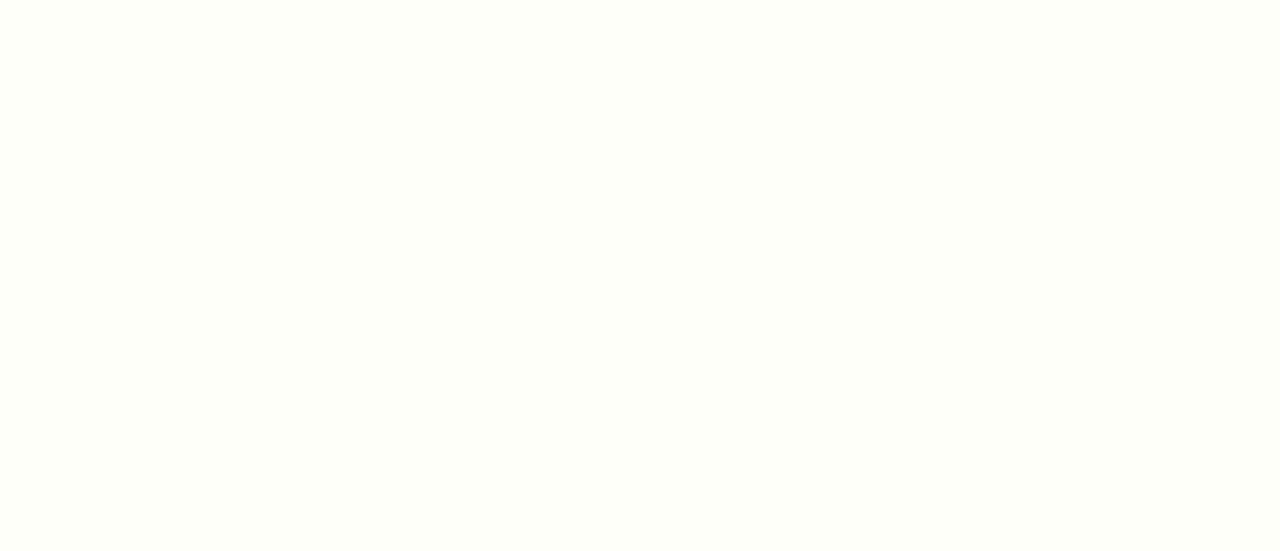 click at bounding box center [640, 275] 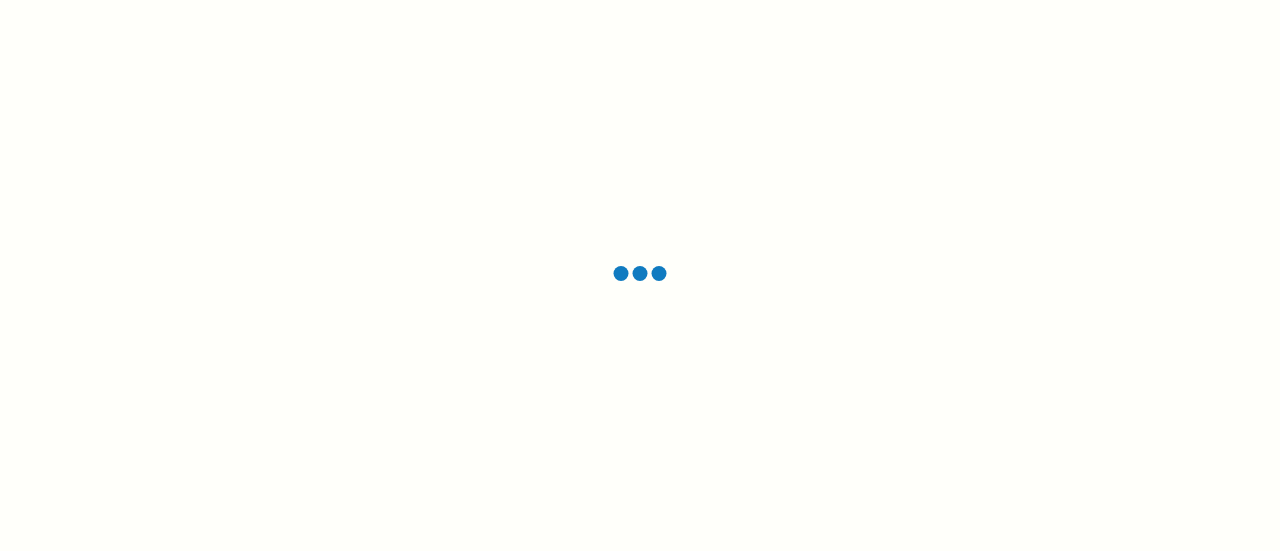 scroll, scrollTop: 0, scrollLeft: 0, axis: both 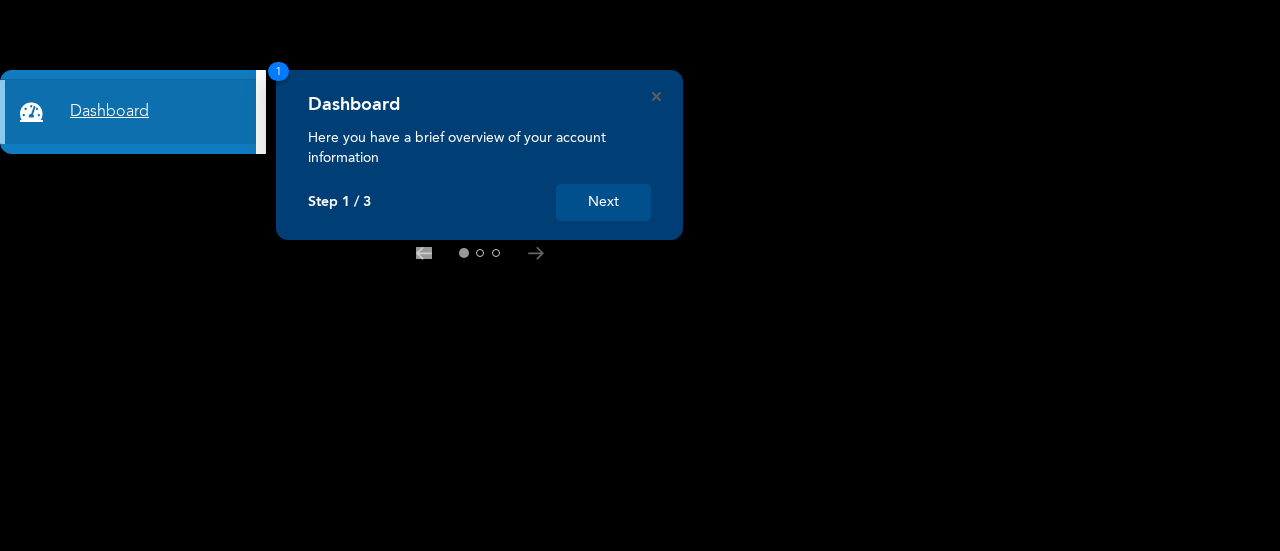 click on "Dashboard" at bounding box center [128, 112] 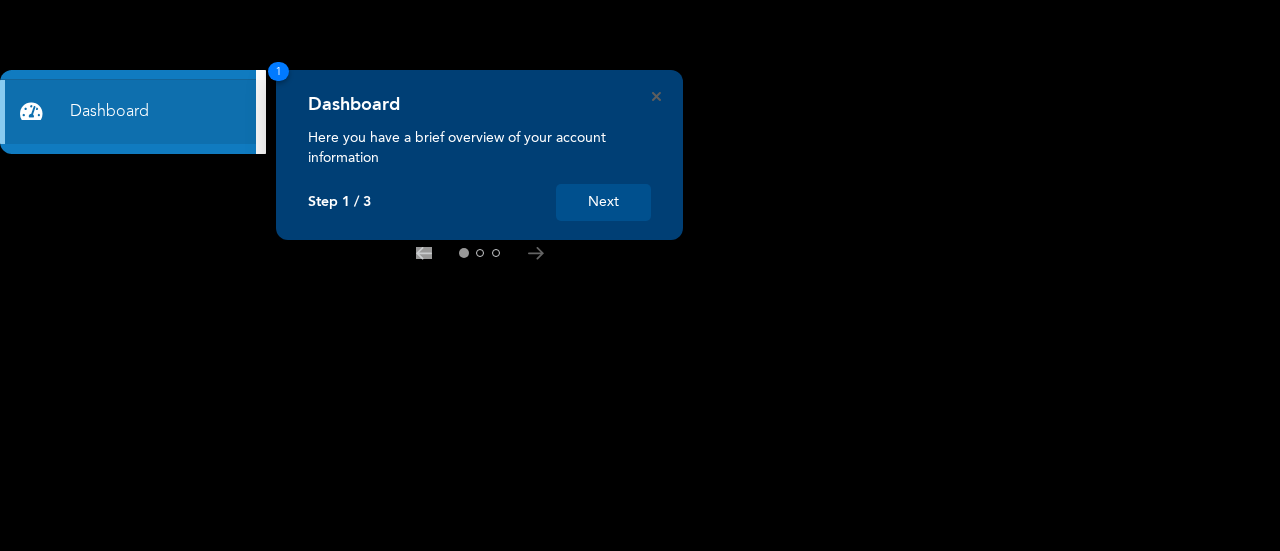 click on "Next" at bounding box center (603, 202) 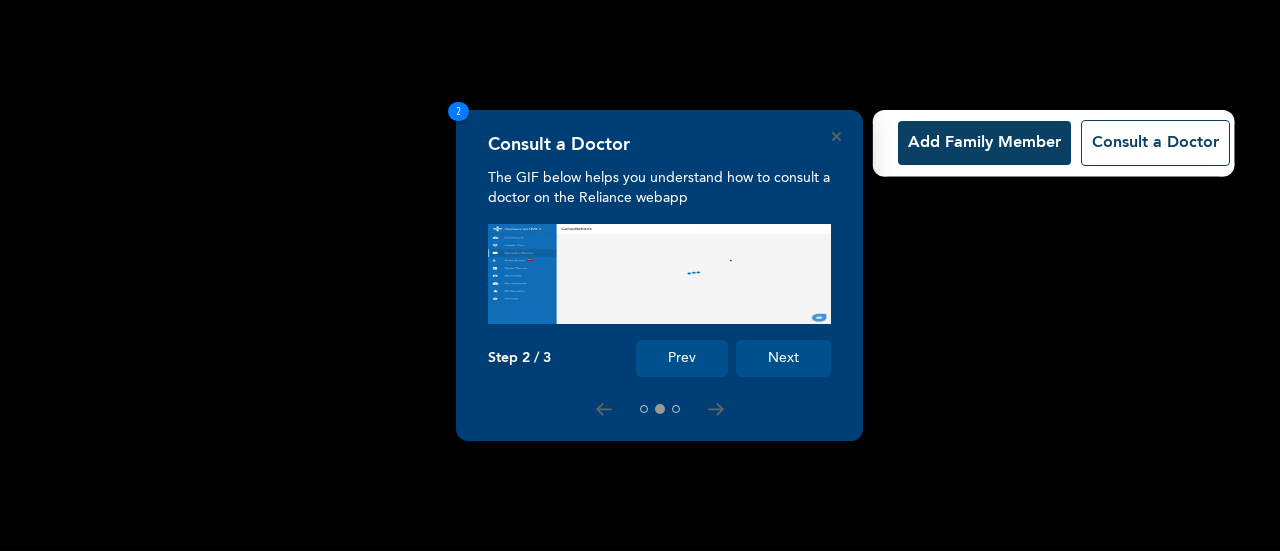 click on "Next" at bounding box center [783, 358] 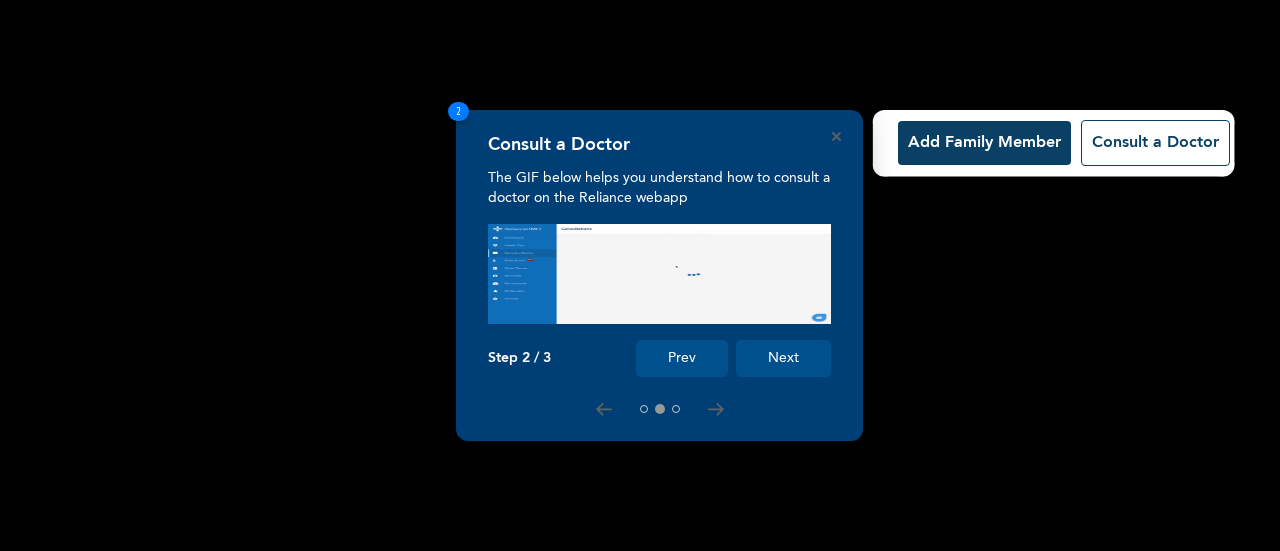 scroll, scrollTop: 223, scrollLeft: 0, axis: vertical 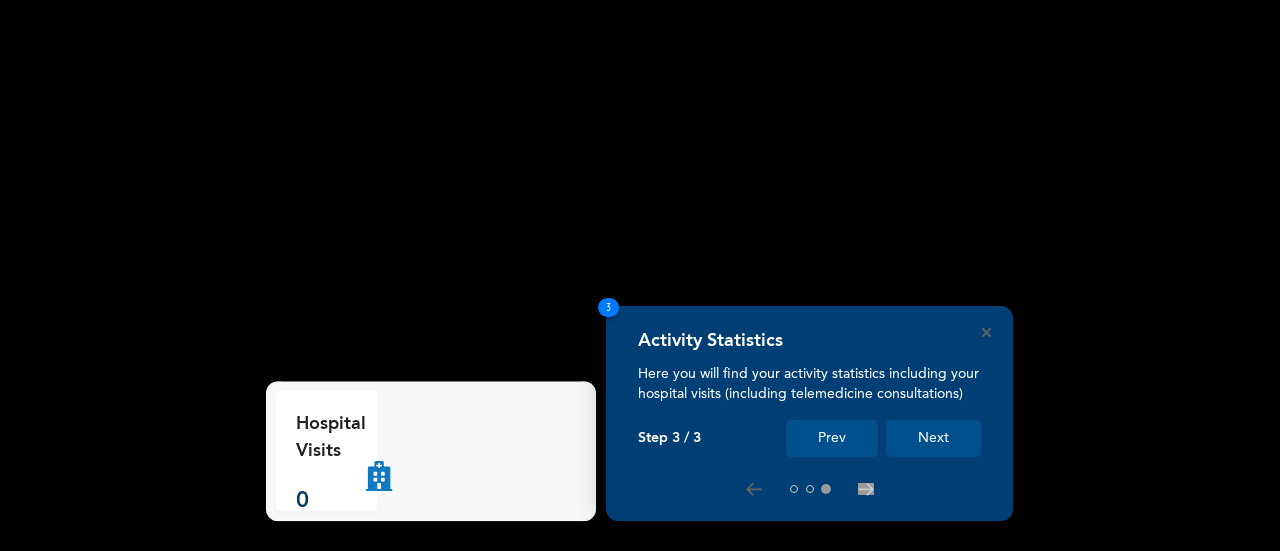 click on "Next" at bounding box center (933, 438) 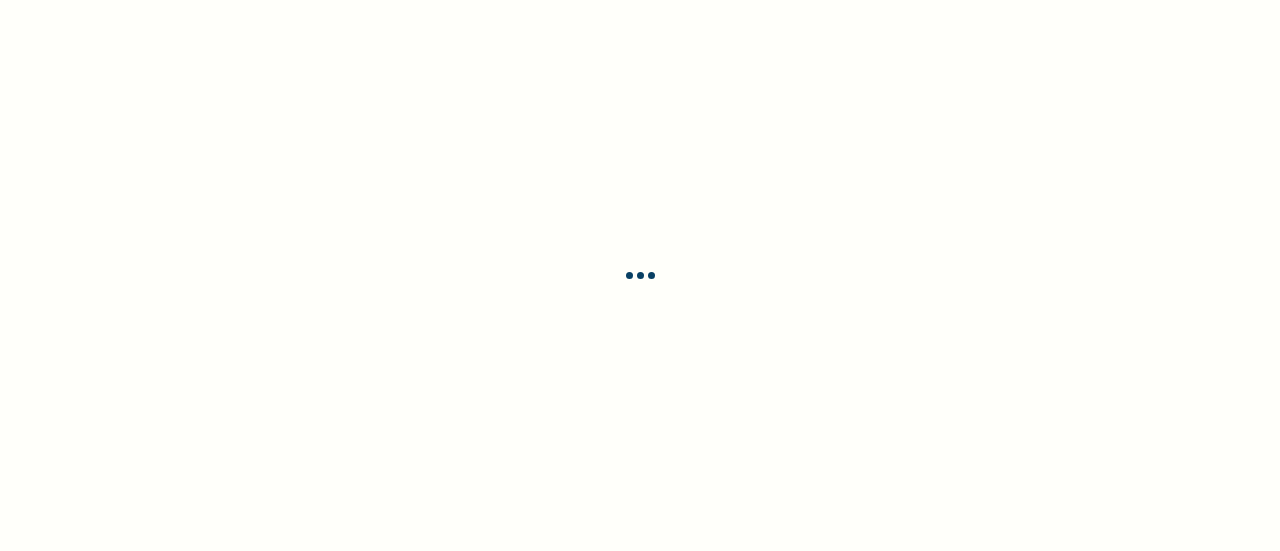 scroll, scrollTop: 0, scrollLeft: 0, axis: both 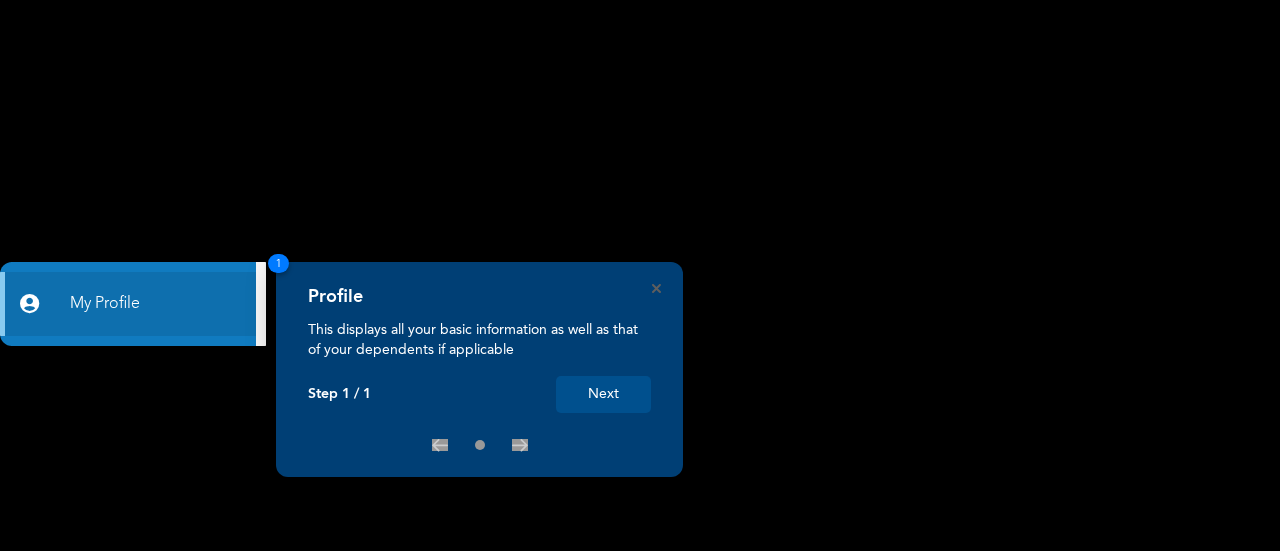 click on "Profile This displays all your basic information as well as that of your dependents if applicable Step 1 / 1 Next 1" at bounding box center [479, 369] 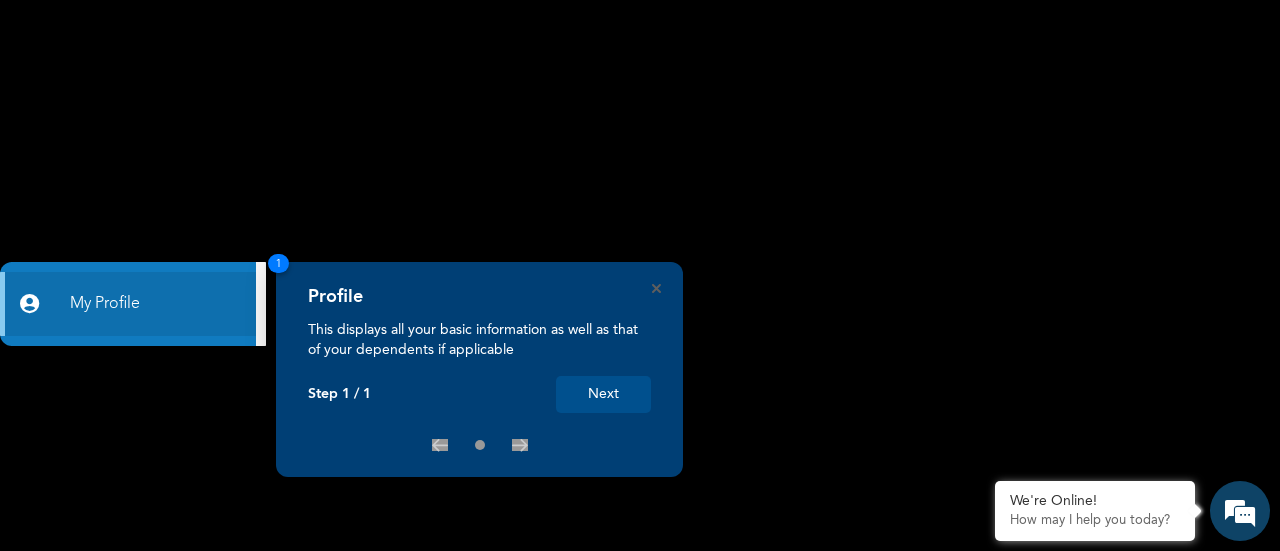 click on "Next" at bounding box center (603, 394) 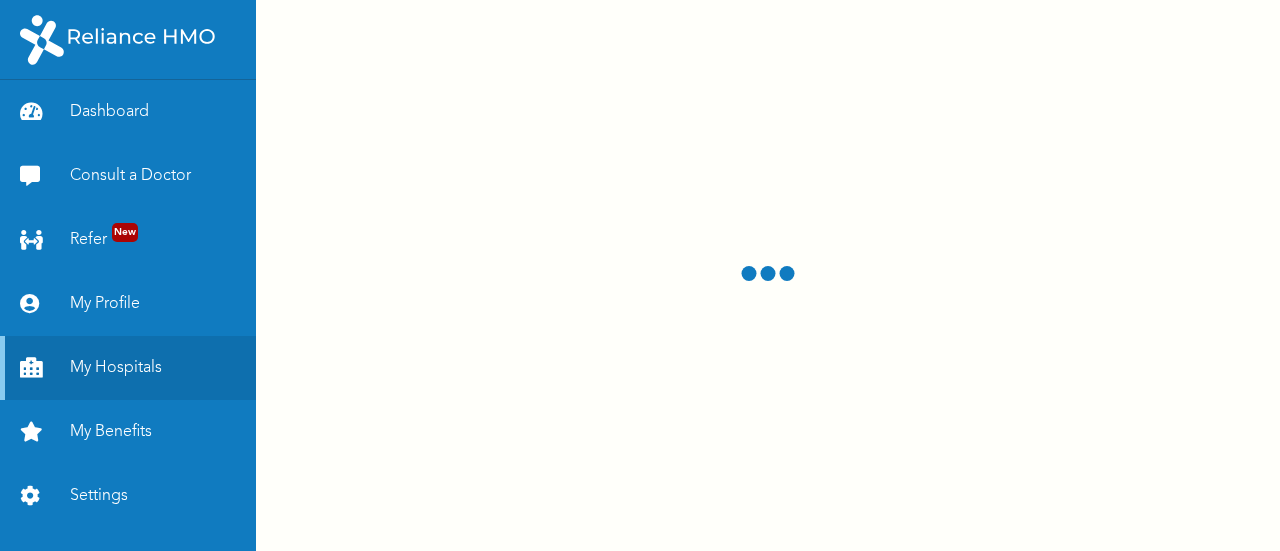 scroll, scrollTop: 0, scrollLeft: 0, axis: both 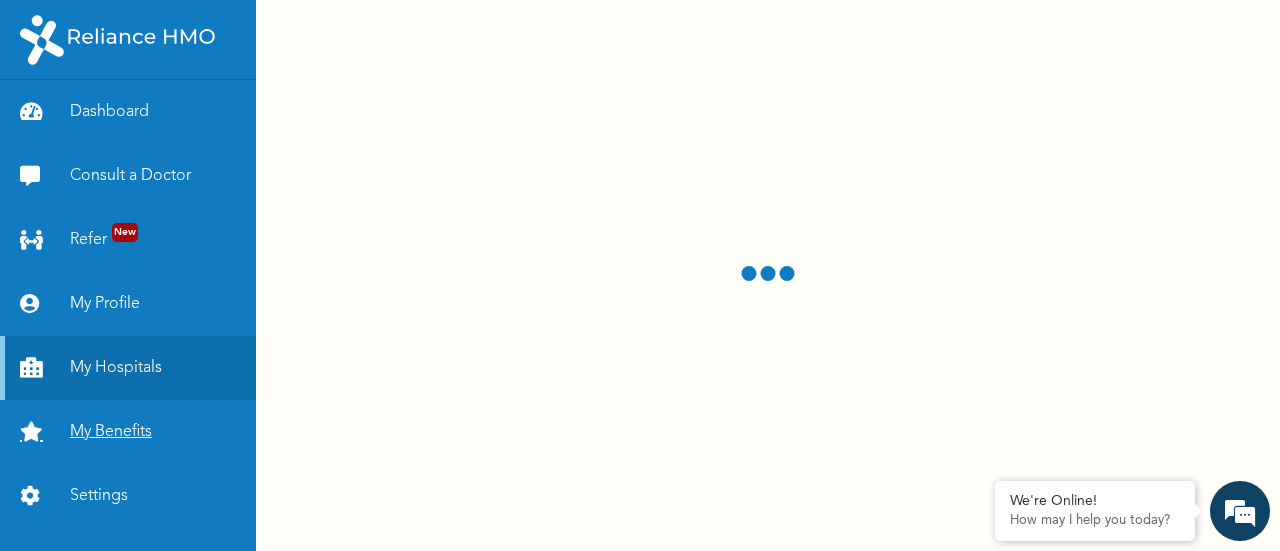 click on "My Benefits" at bounding box center [128, 432] 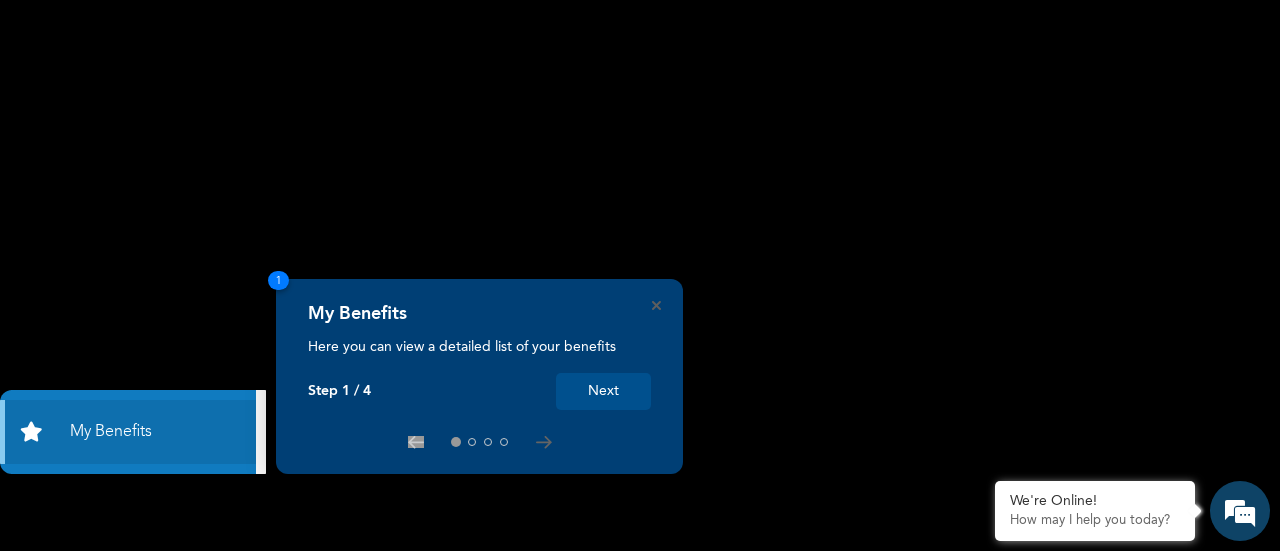 click on "Next" at bounding box center (603, 391) 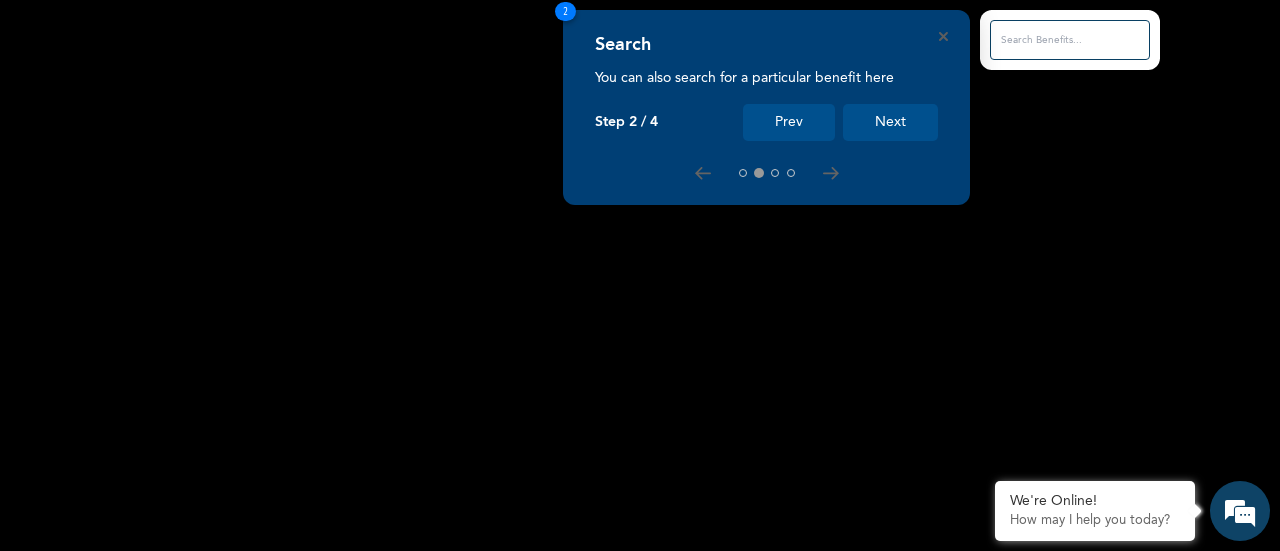 scroll, scrollTop: 0, scrollLeft: 0, axis: both 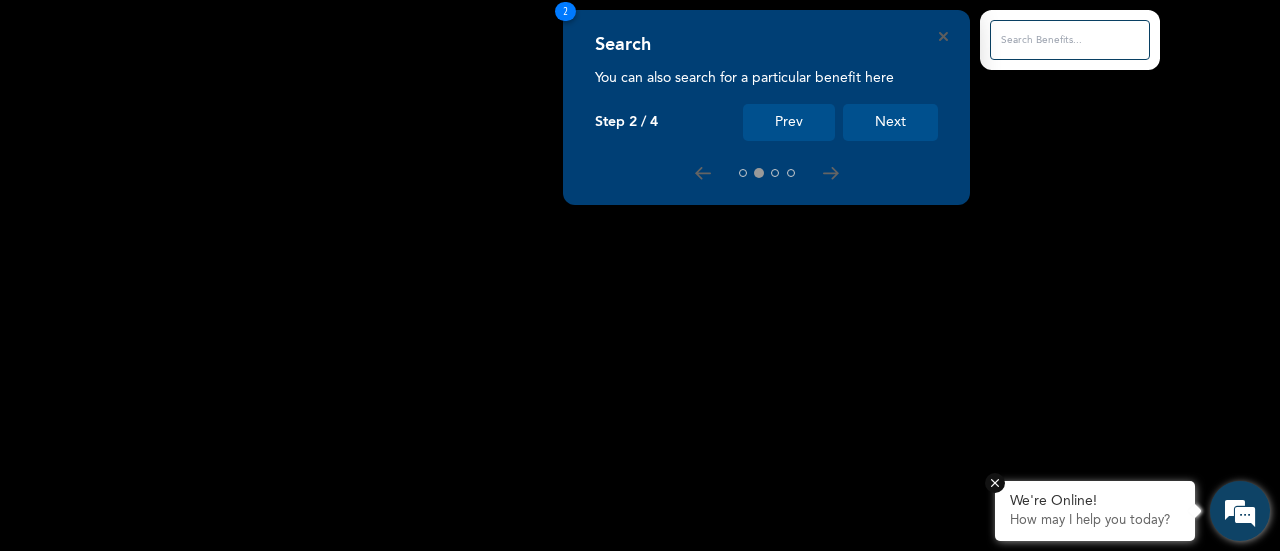 click on "How may I help you today?" at bounding box center [1095, 521] 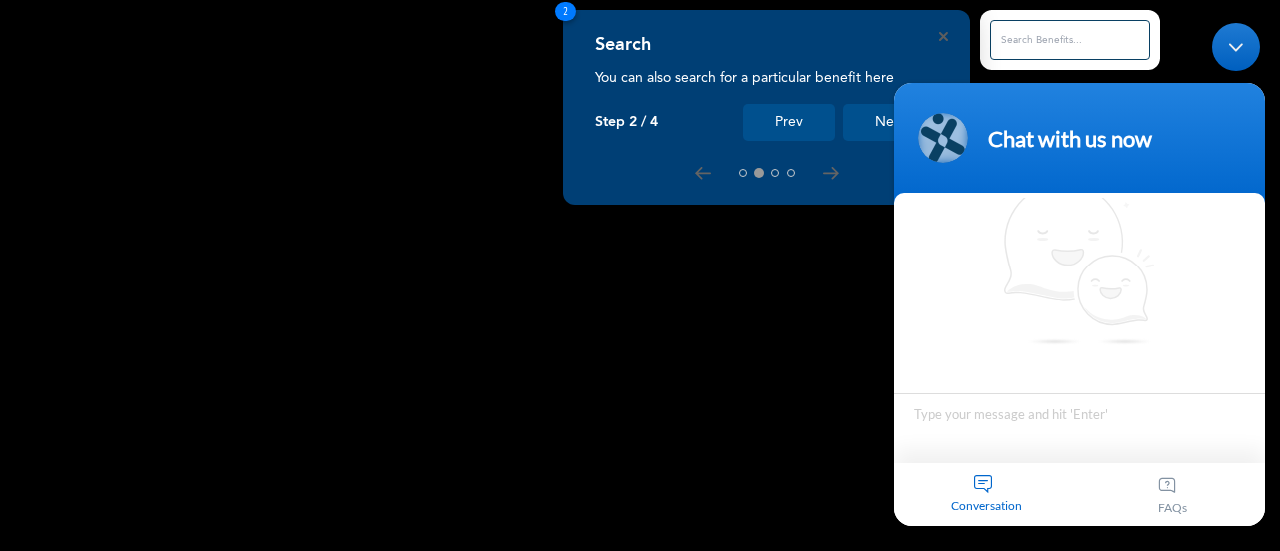 scroll, scrollTop: 15, scrollLeft: 0, axis: vertical 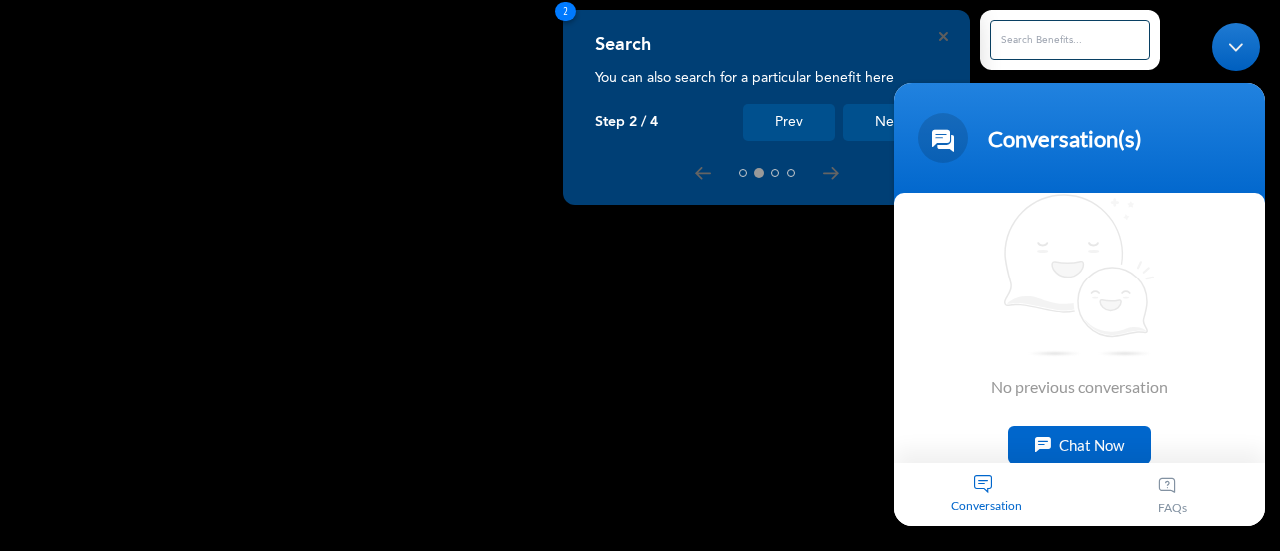 click on "Chat Now" at bounding box center (1079, 444) 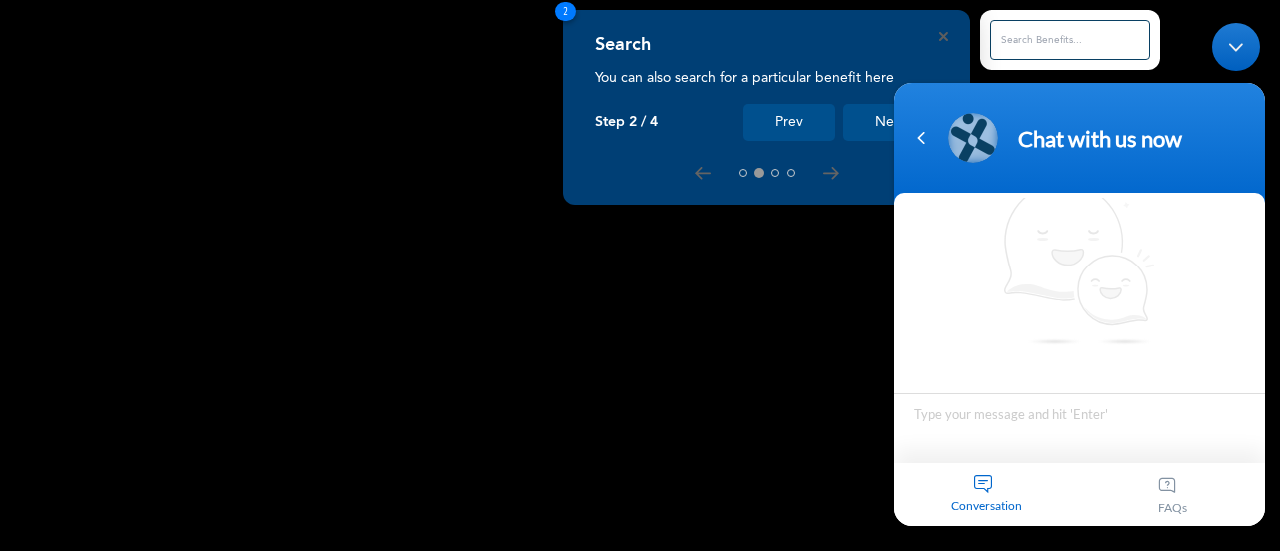 click at bounding box center [1079, 427] 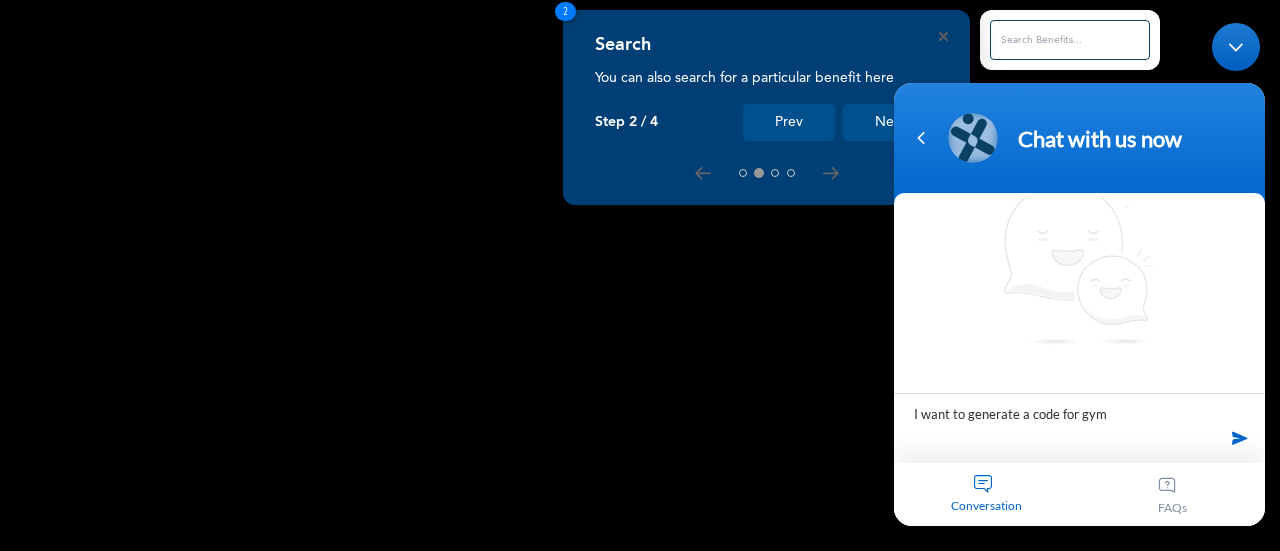type on "I want to generate a code for gym" 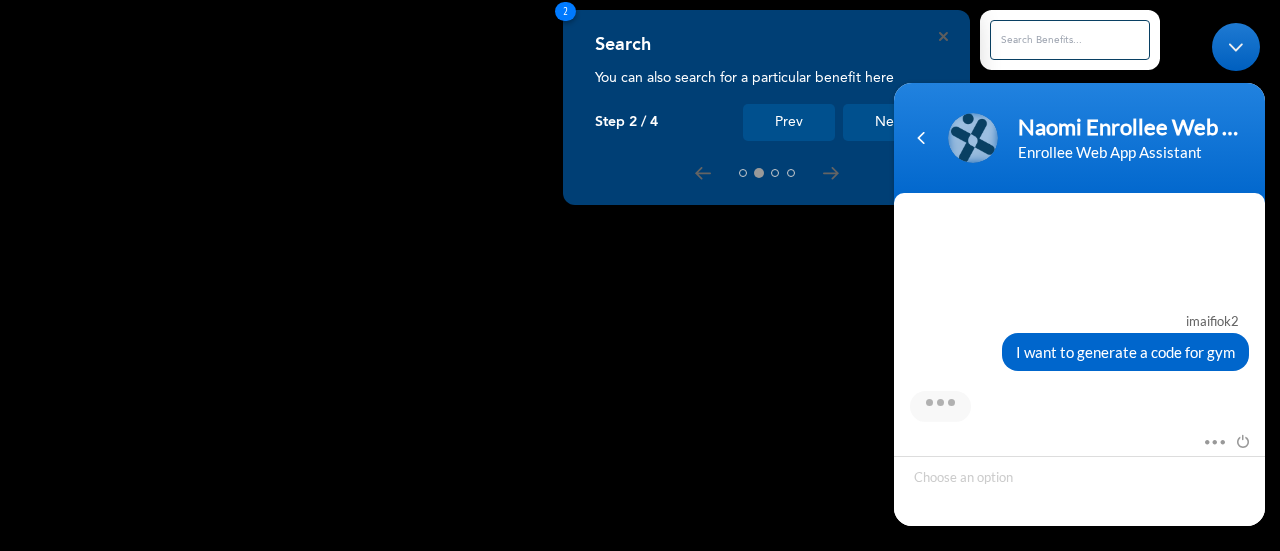 scroll, scrollTop: 346, scrollLeft: 0, axis: vertical 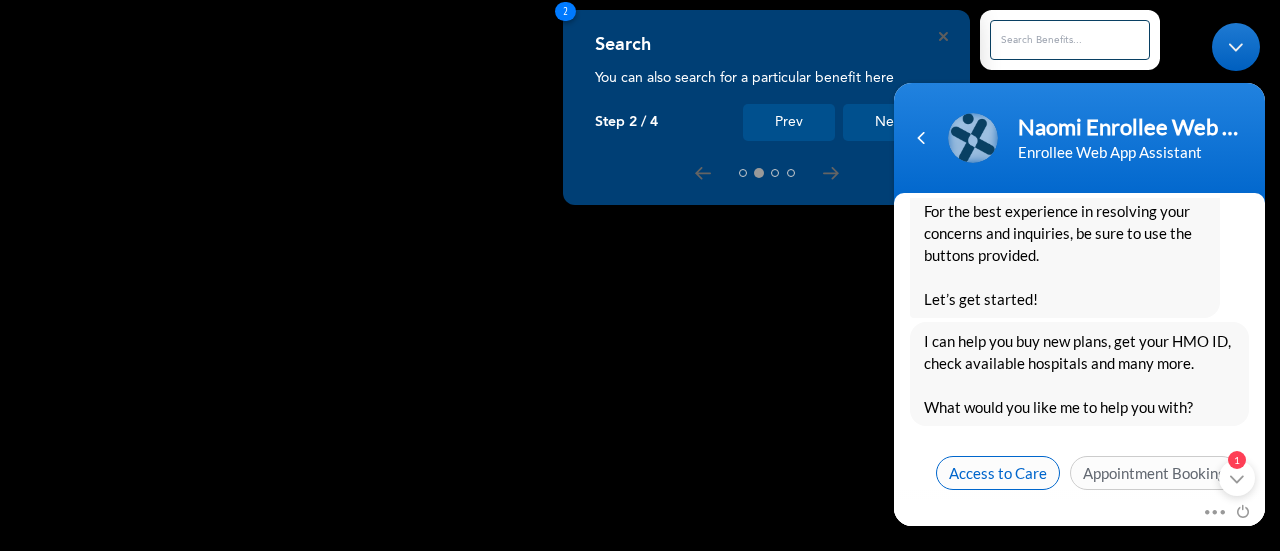 click on "Access to Care" at bounding box center (998, 472) 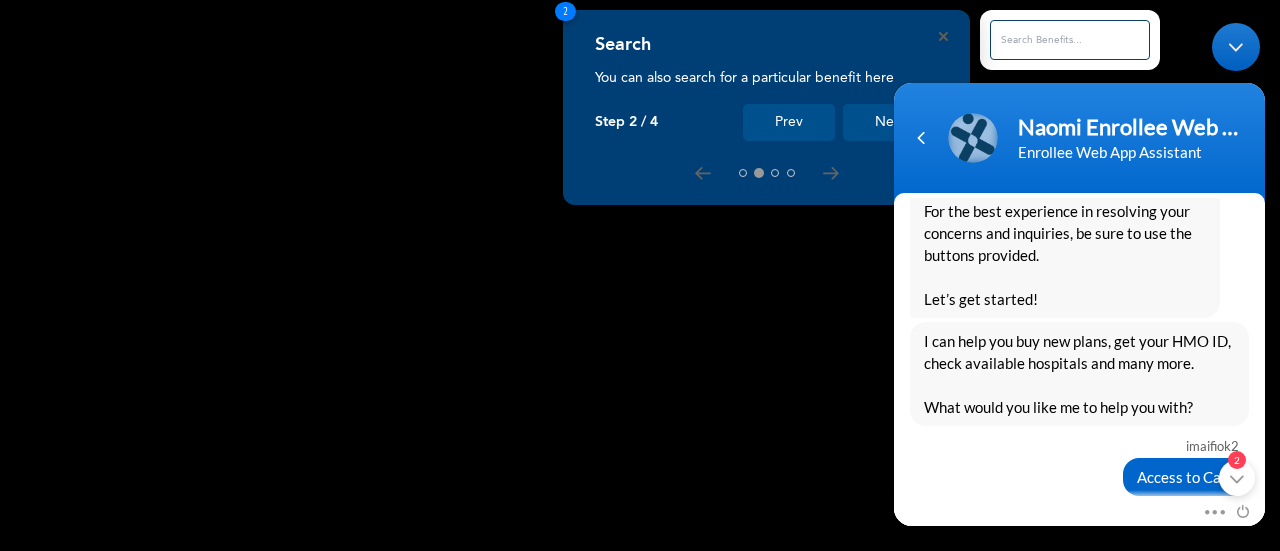 click on "imaifiok2" at bounding box center [1078, 445] 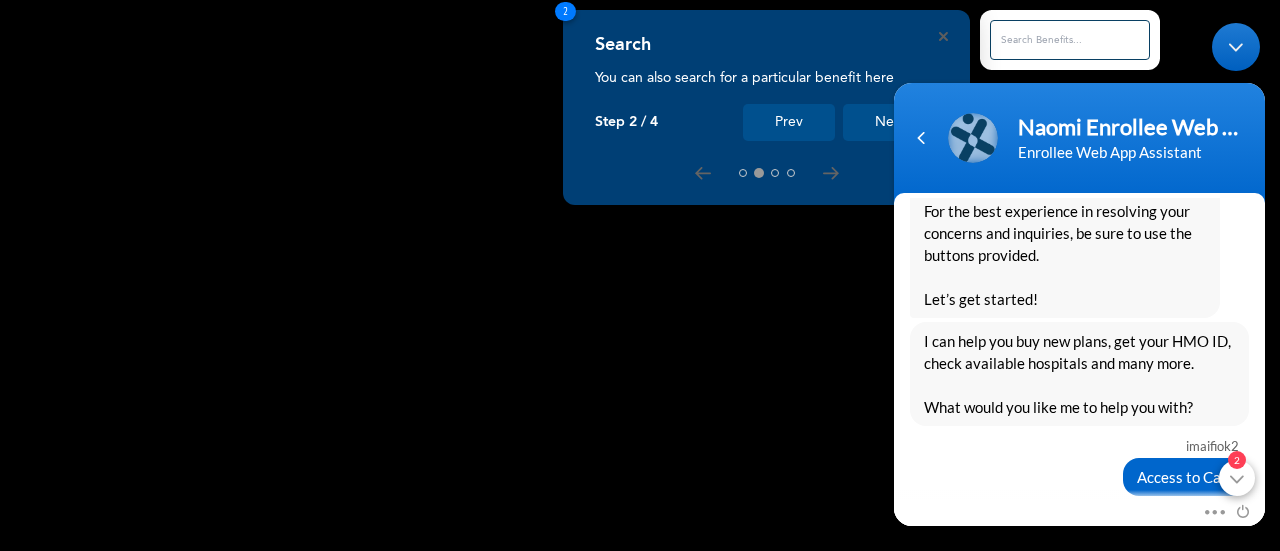 click on "2" at bounding box center (1237, 477) 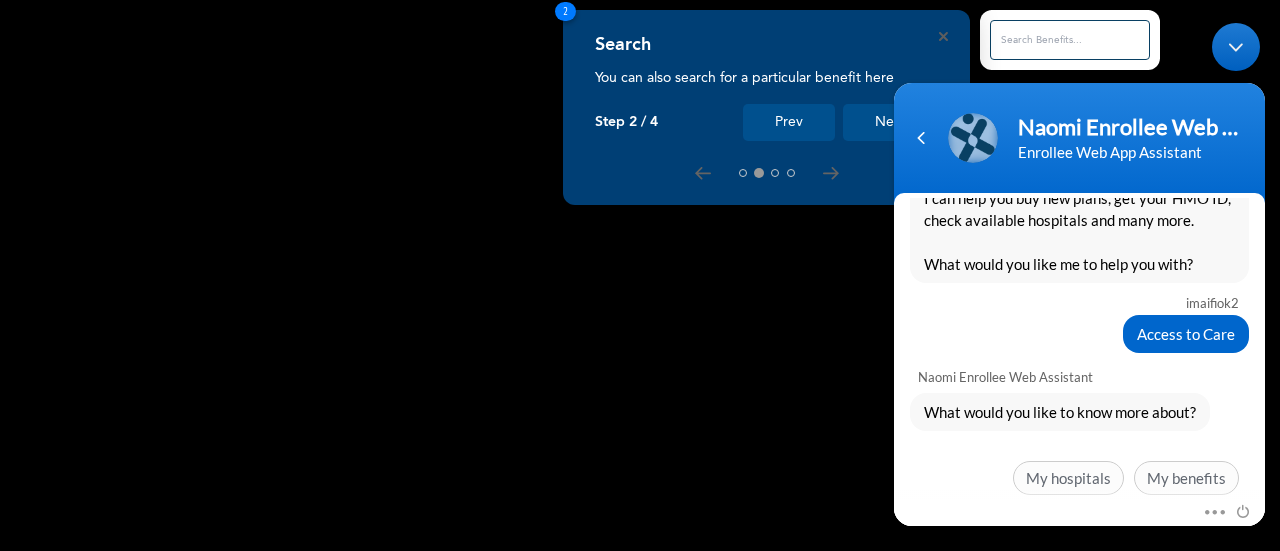 scroll, scrollTop: 666, scrollLeft: 0, axis: vertical 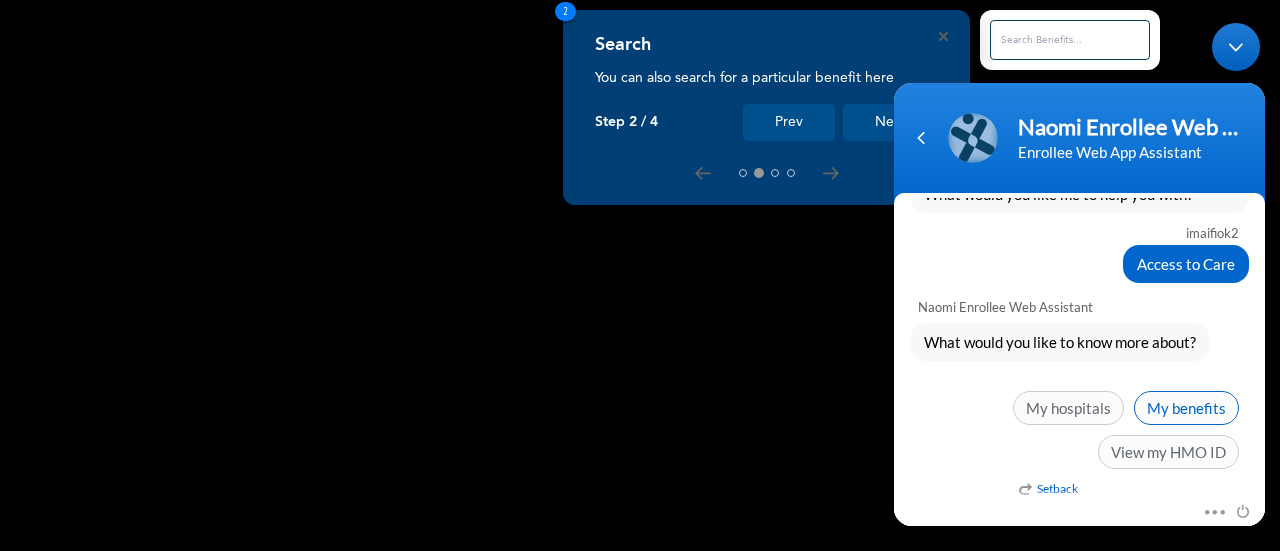 click on "My benefits" at bounding box center (1186, 407) 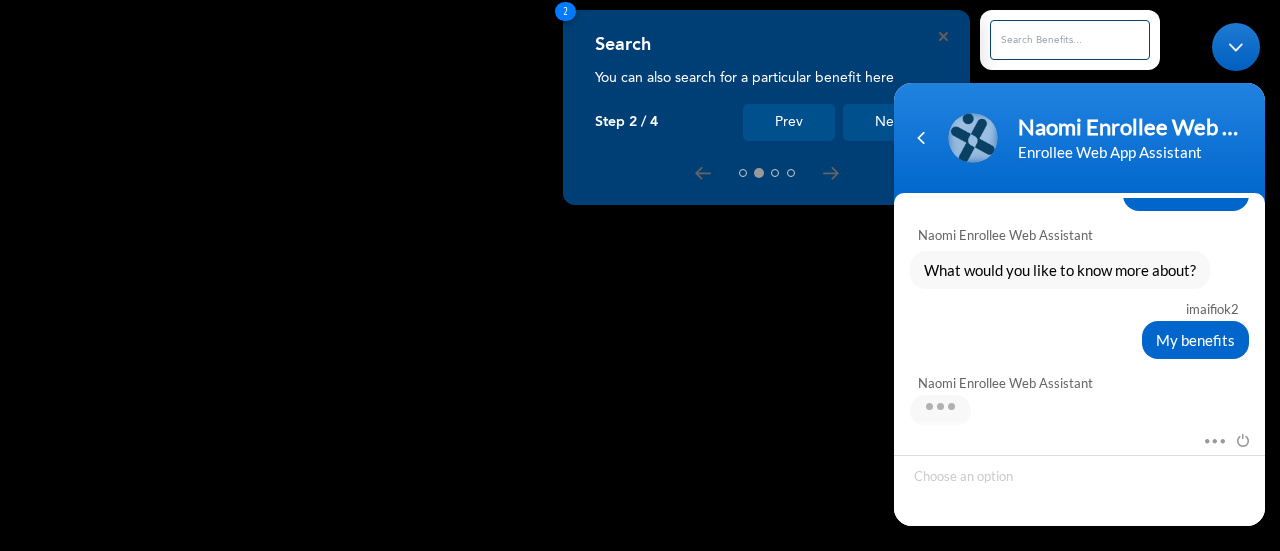 scroll, scrollTop: 932, scrollLeft: 0, axis: vertical 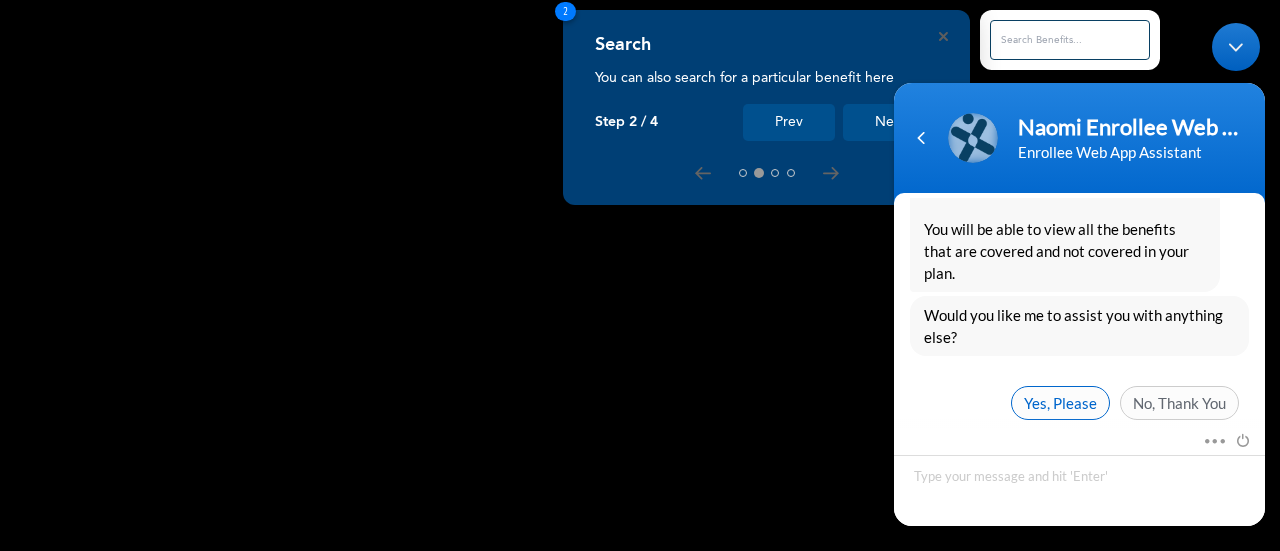 click on "Yes, Please" at bounding box center (1060, 402) 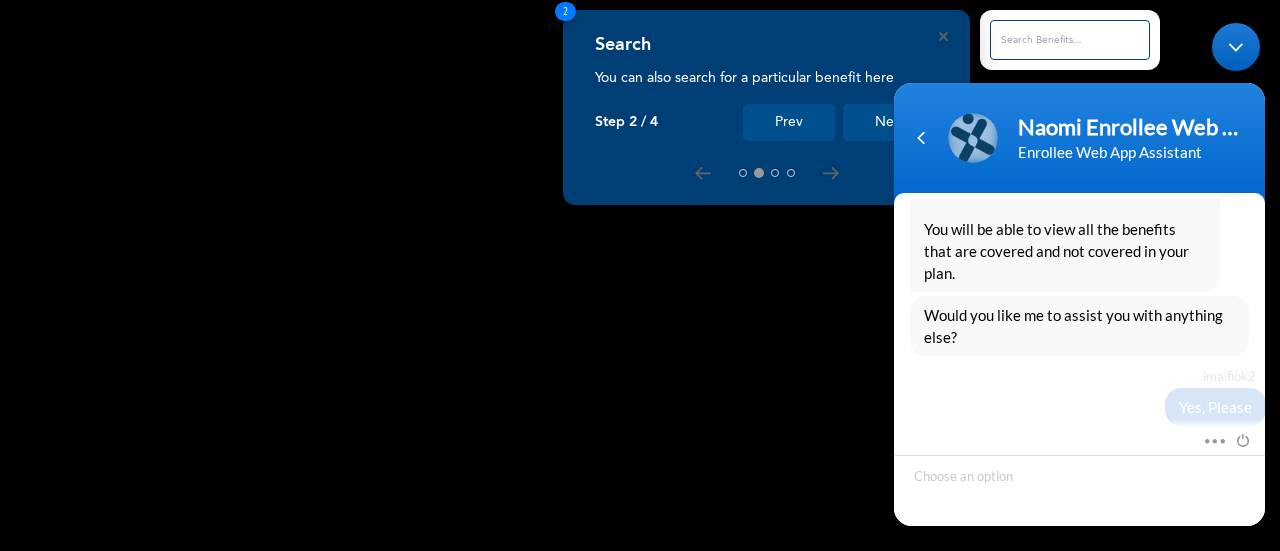 scroll, scrollTop: 1080, scrollLeft: 0, axis: vertical 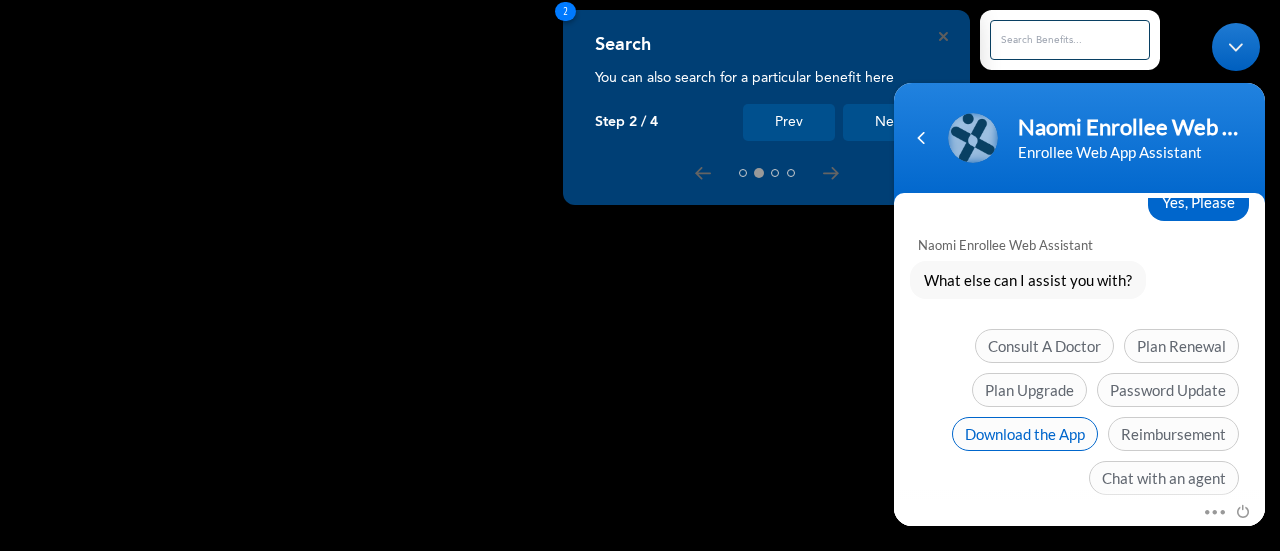 click on "Download the App" at bounding box center [1025, 433] 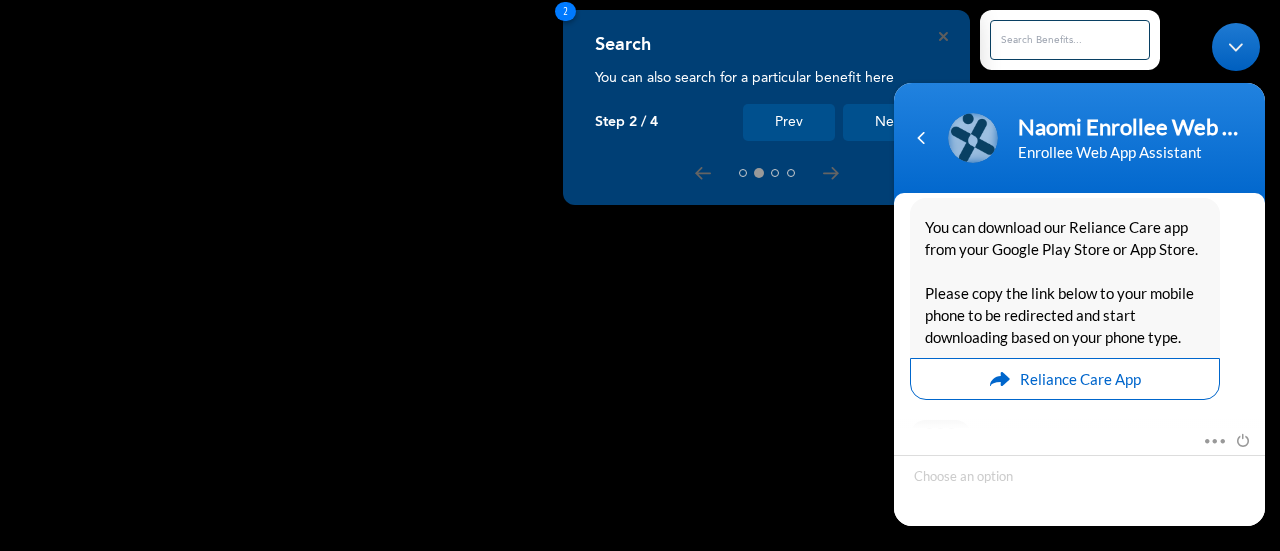 scroll, scrollTop: 1761, scrollLeft: 0, axis: vertical 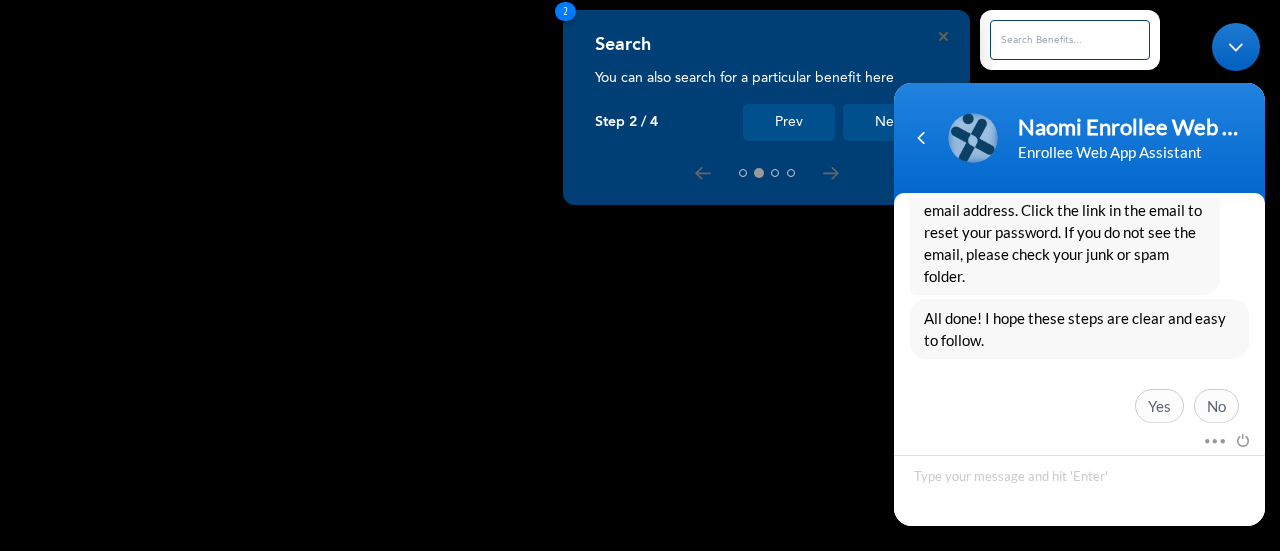 click on "Naomi Enrollee Web Assistant Enrollee Web App Assistant  imaifiok2  I want to generate a code for gym   Naomi Enrollee Web Assistant  Hello Imaifiok2 Welcome to Reliance HMO! My name is Naomi, your digital assistant! It's a pleasure to have you here.  😊 I'm designed to help with common questions like access to care, plan renewal, booking appointments, and more. If your request falls outside of these topics, please use the buttons to get connected to an agent for top-notch support. For the best experience in resolving your concerns and inquiries, be sure to use the buttons provided. Let’s get started!  I can help you buy new plans, get your HMO ID, check available hospitals and many more. What would you like me to help you with?  imaifiok2  Access to Care Naomi Enrollee Web Assistant  What would you like to know more about?  imaifiok2  My benefits Naomi Enrollee Web Assistant You will be able to view all the benefits that are covered and not covered in your plan.  imaifiok2  Yes, Please  imaifiok2 🤓 No" at bounding box center (1079, 273) 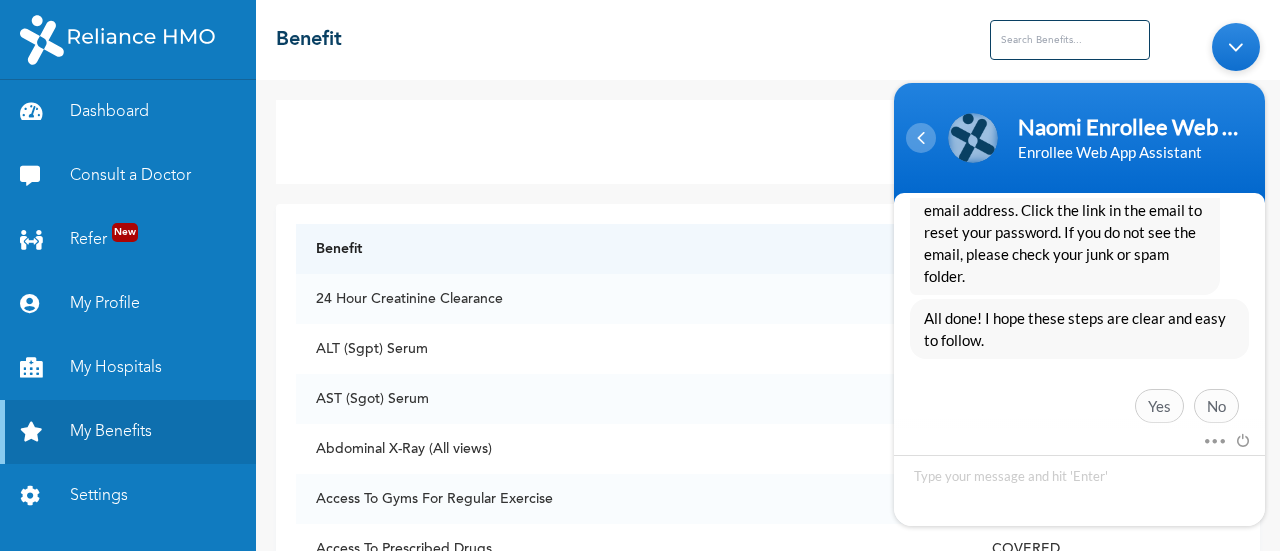 click at bounding box center [921, 137] 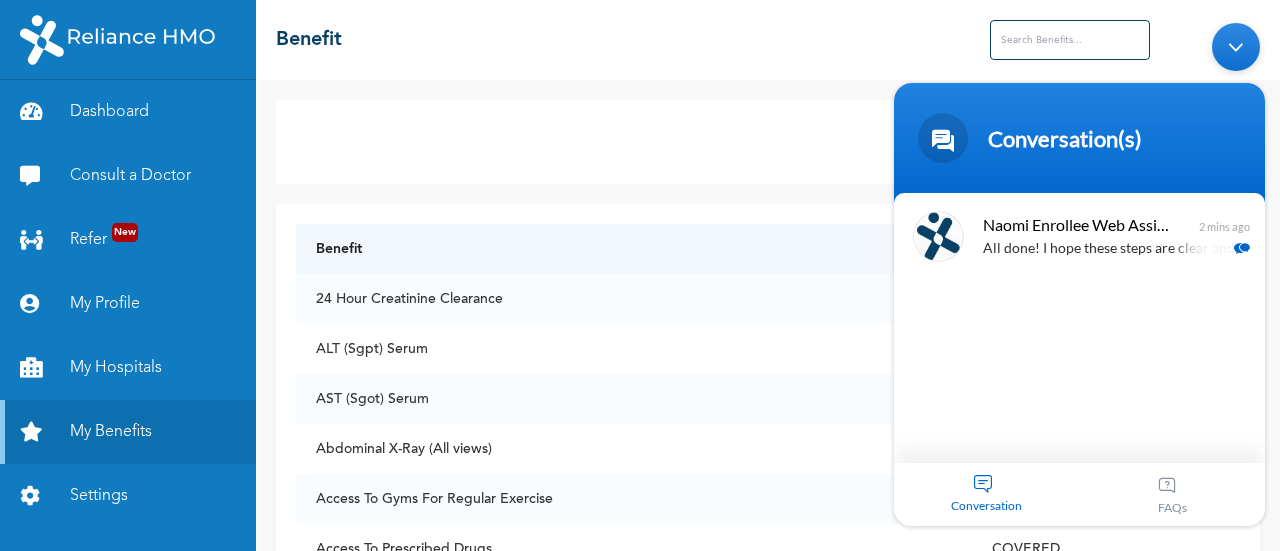 click on "We're Online! How may I help you today?" at bounding box center (1240, 511) 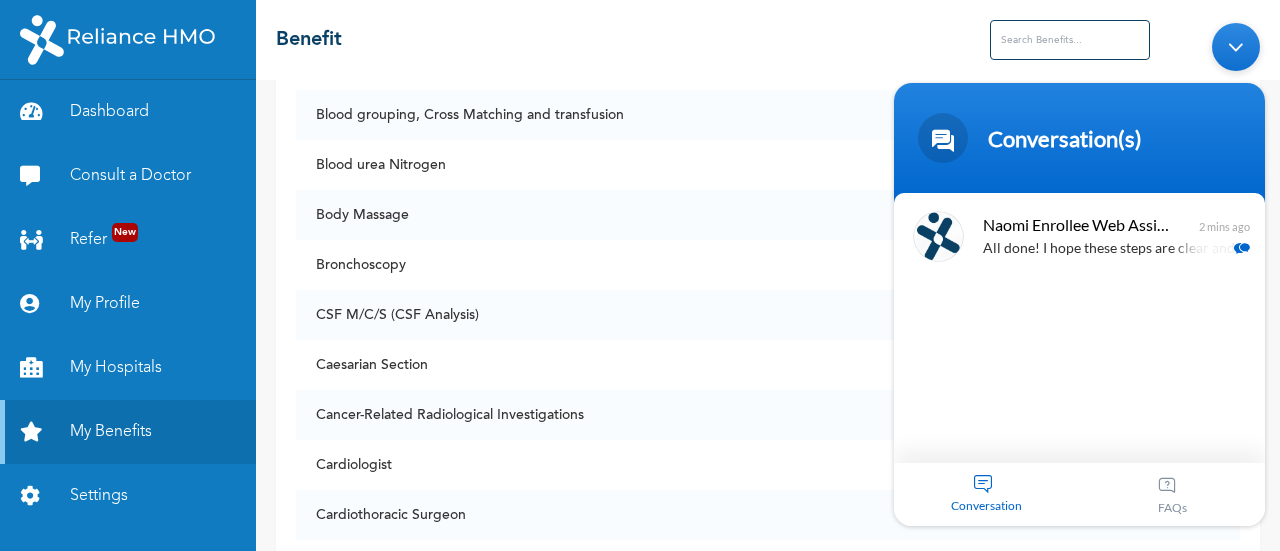 scroll, scrollTop: 1786, scrollLeft: 0, axis: vertical 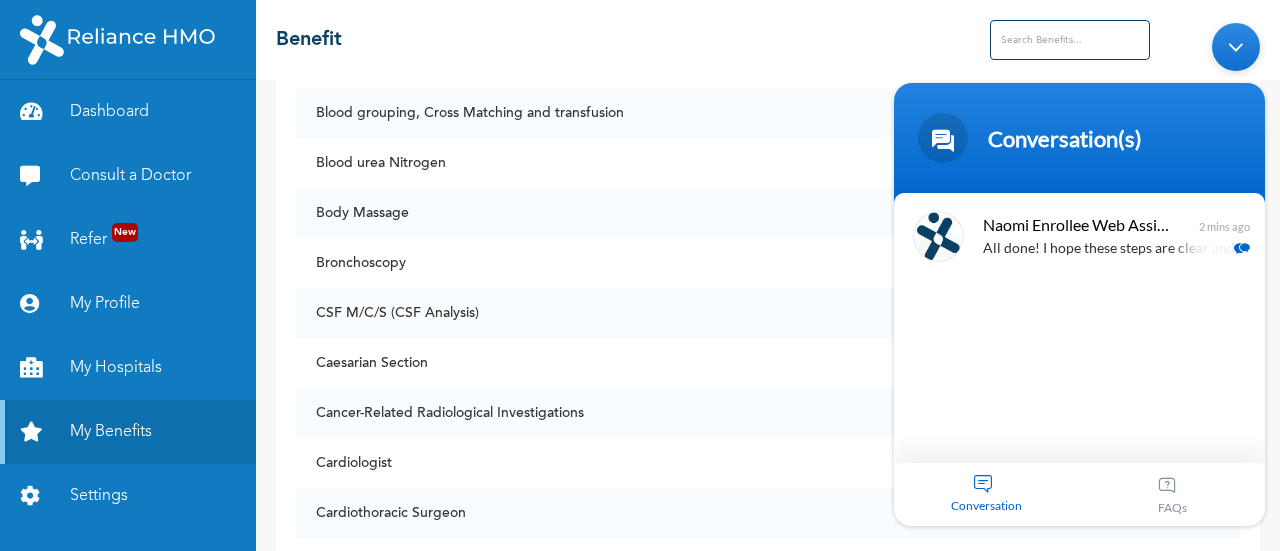 click on "Conversation(s)  imaifiok2  I want to generate a code for gym   Naomi Enrollee Web Assistant  Hello Imaifiok2 Welcome to Reliance HMO! My name is Naomi, your digital assistant! It's a pleasure to have you here.  😊 I'm designed to help with common questions like access to care, plan renewal, booking appointments, and more. If your request falls outside of these topics, please use the buttons to get connected to an agent for top-notch support. For the best experience in resolving your concerns and inquiries, be sure to use the buttons provided. Let’s get started!  I can help you buy new plans, get your HMO ID, check available hospitals and many more. What would you like me to help you with?  imaifiok2  Access to Care Naomi Enrollee Web Assistant  What would you like to know more about?  imaifiok2  My benefits Naomi Enrollee Web Assistant  To view the accessible benefits on your plan, simply click on "Healthcare" on your mobile app and select the last option showing "View Benefit List".  imaifiok2 🤓 Yes" at bounding box center [1079, 273] 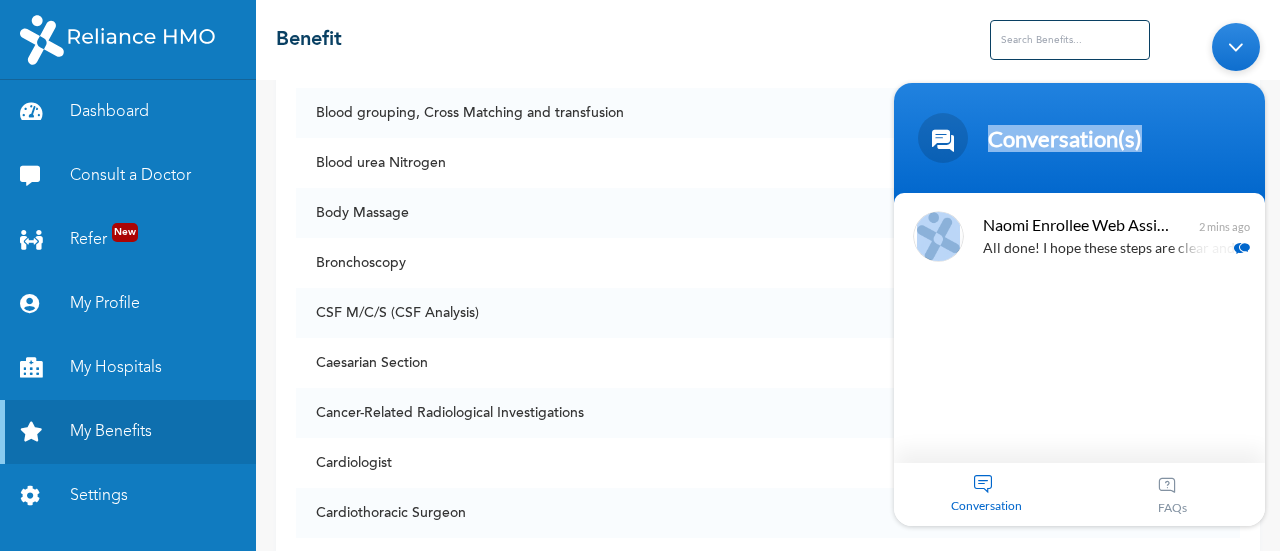 drag, startPoint x: 1098, startPoint y: 39, endPoint x: 1570, endPoint y: 228, distance: 508.43387 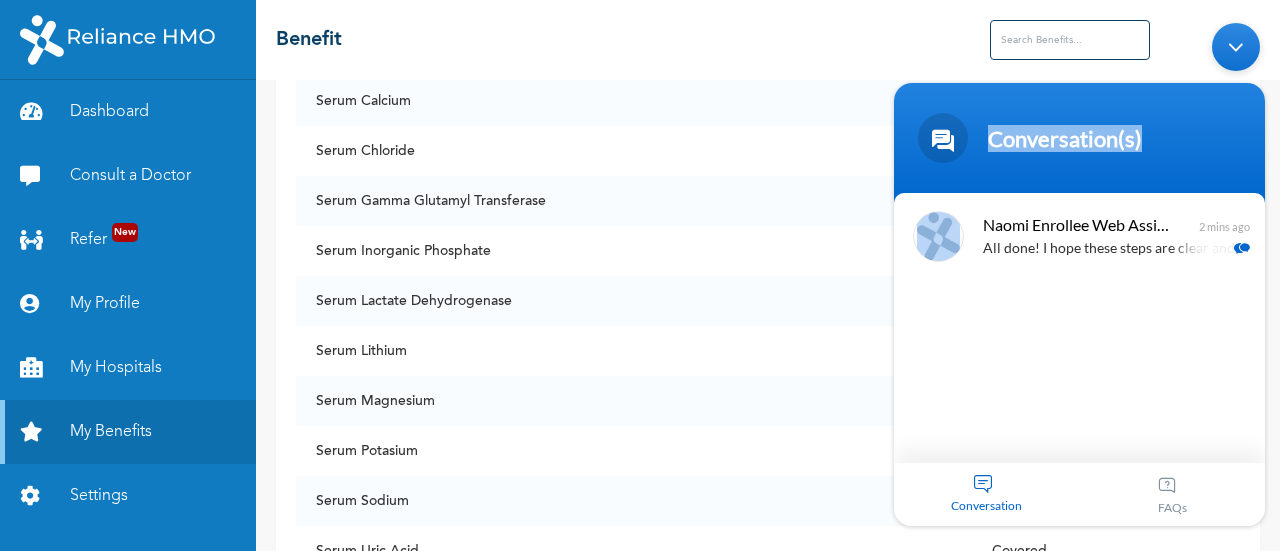 scroll, scrollTop: 12618, scrollLeft: 0, axis: vertical 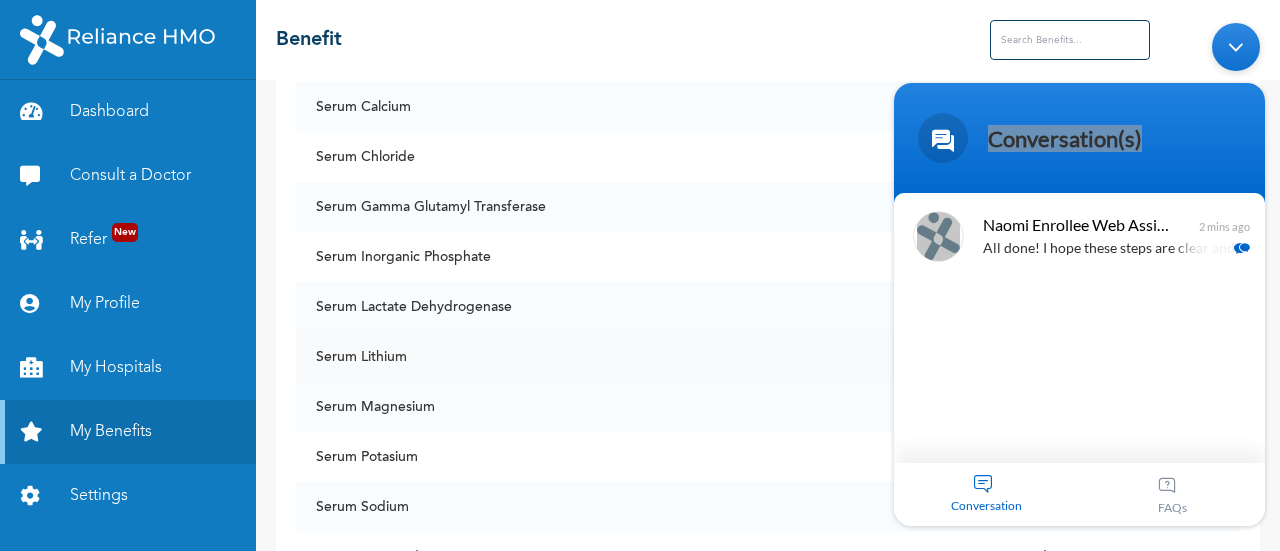 click on "Serum Lithium" at bounding box center [634, 357] 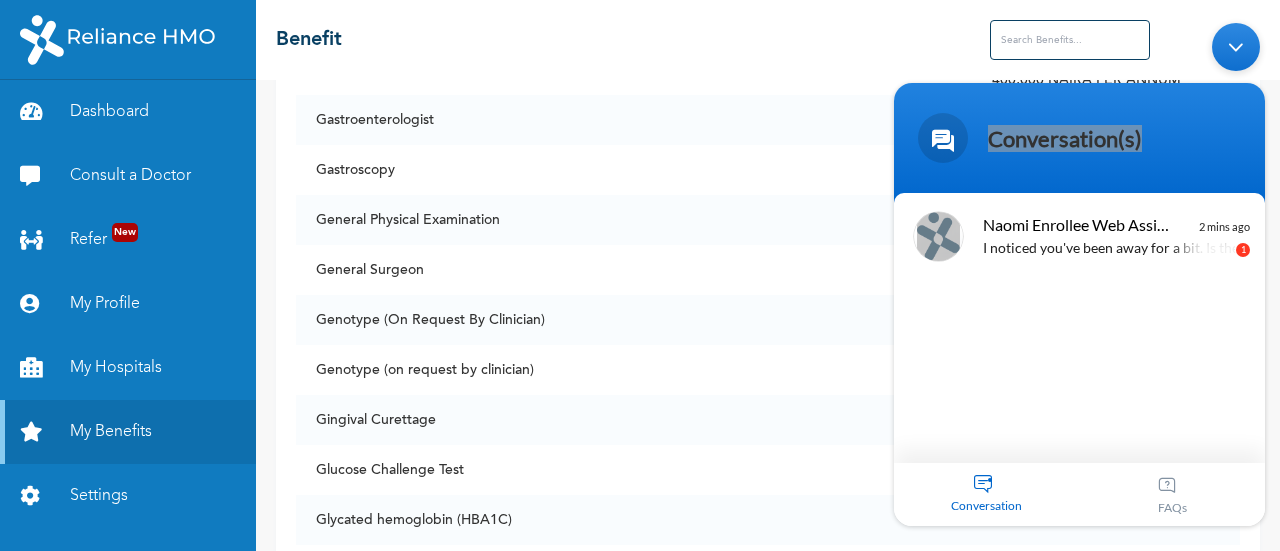 scroll, scrollTop: 5277, scrollLeft: 0, axis: vertical 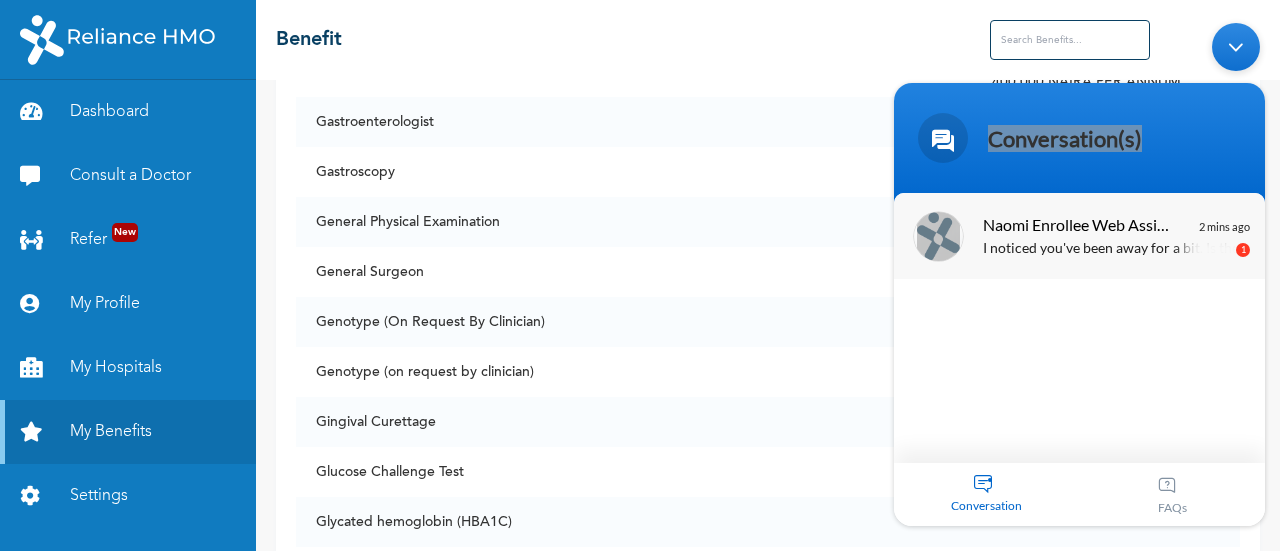 click on "I noticed you've been away for a bit. Is there anything else I might help you with?" at bounding box center (1109, 248) 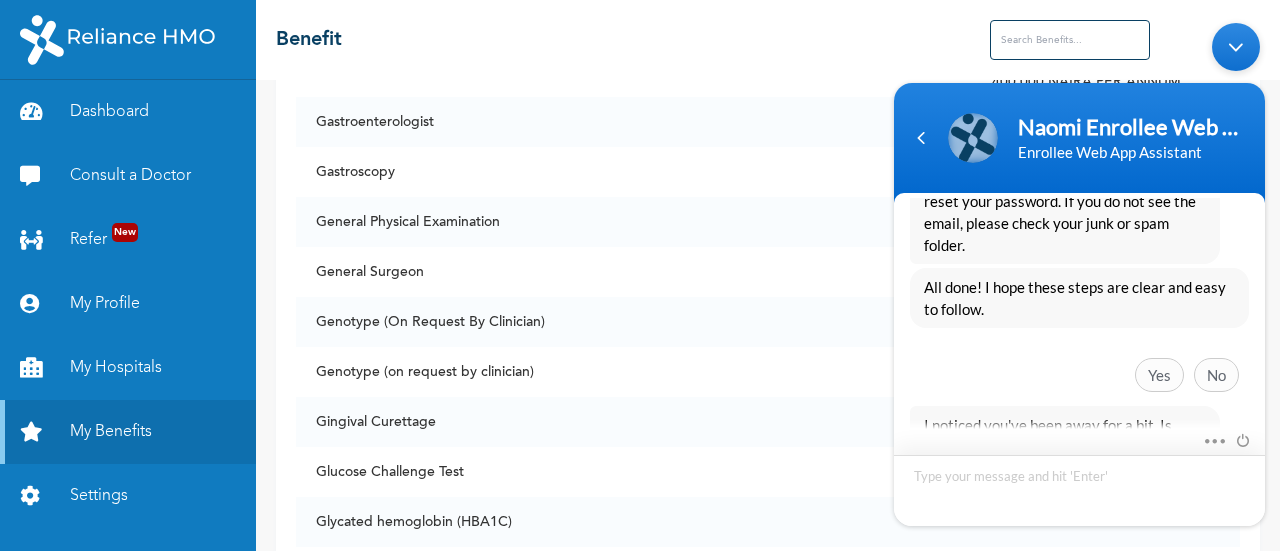 scroll, scrollTop: 1911, scrollLeft: 0, axis: vertical 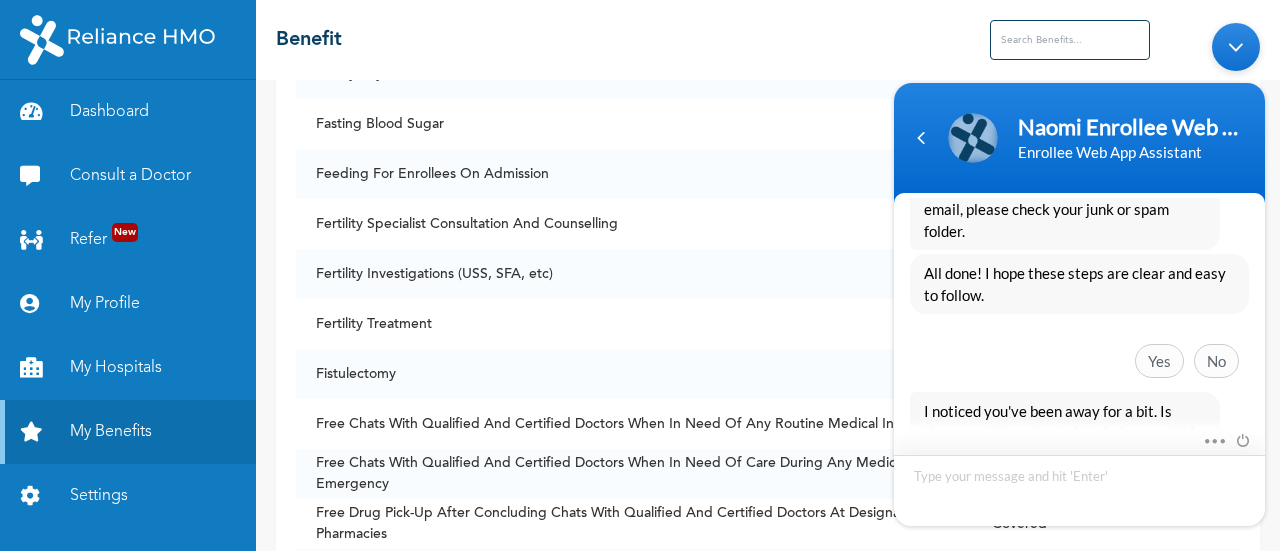 click at bounding box center [1079, 489] 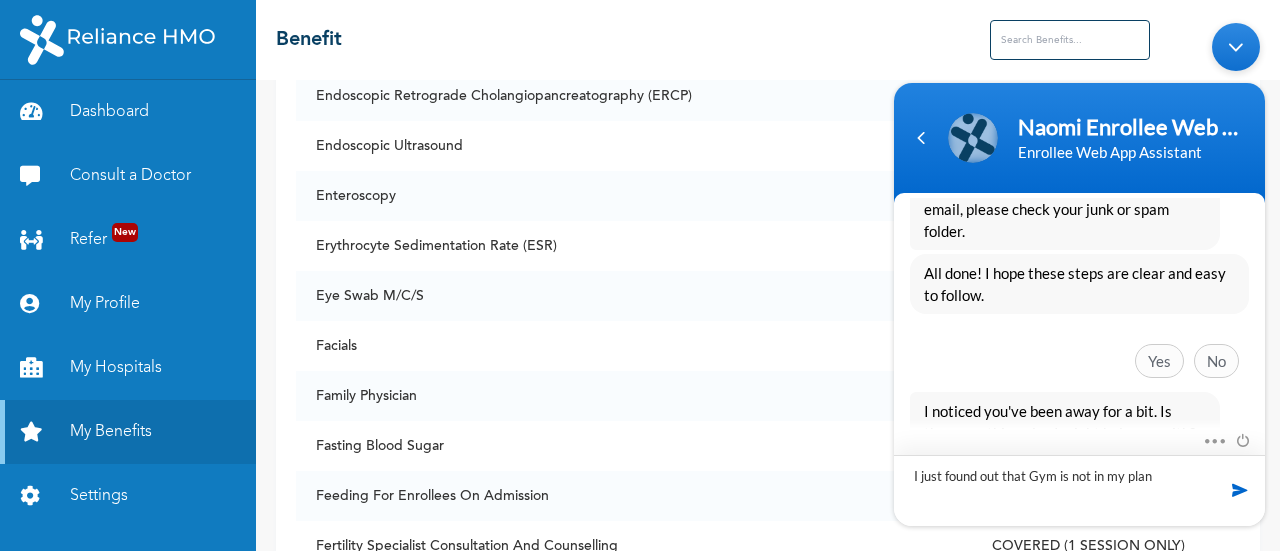 scroll, scrollTop: 4306, scrollLeft: 0, axis: vertical 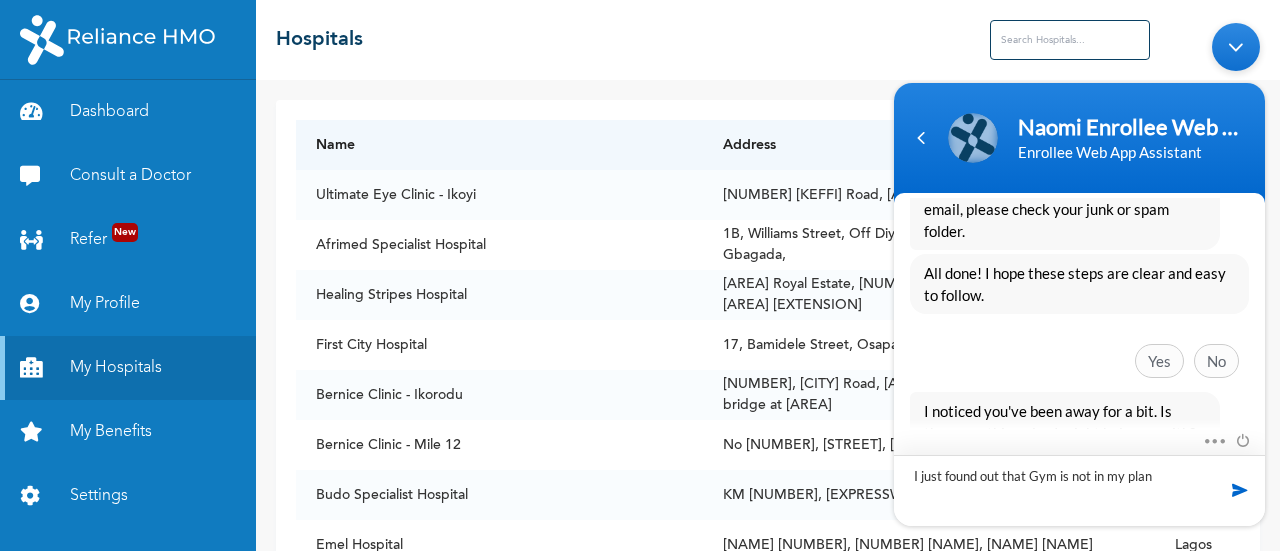 type on "I just found out that Gym is not in my plan" 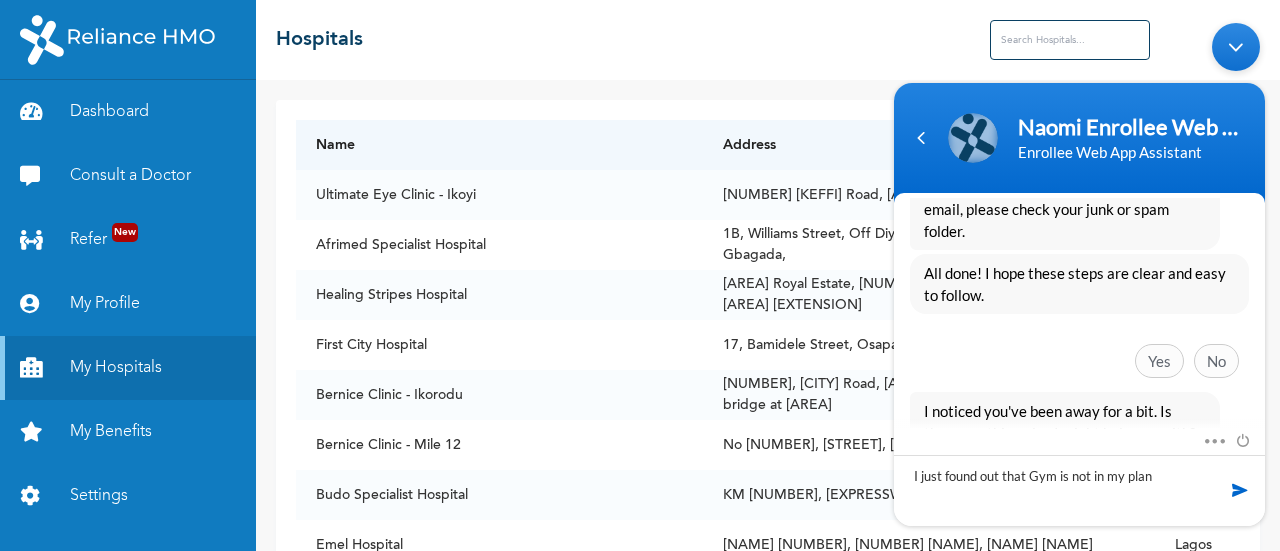 click on "Naomi Enrollee Web Assistant Enrollee Web App Assistant  imaifiok2  I want to generate a code for gym   Naomi Enrollee Web Assistant  Hello Imaifiok2 Welcome to Reliance HMO! My name is Naomi, your digital assistant! It's a pleasure to have you here.  😊 I'm designed to help with common questions like access to care, plan renewal, booking appointments, and more. If your request falls outside of these topics, please use the buttons to get connected to an agent for top-notch support. For the best experience in resolving your concerns and inquiries, be sure to use the buttons provided. Let’s get started!  I can help you buy new plans, get your HMO ID, check available hospitals and many more. What would you like me to help you with?  imaifiok2  Access to Care Naomi Enrollee Web Assistant  What would you like to know more about?  imaifiok2  My benefits Naomi Enrollee Web Assistant You will be able to view all the benefits that are covered and not covered in your plan.  imaifiok2  Yes, Please  imaifiok2 🤓 No" at bounding box center (1079, 273) 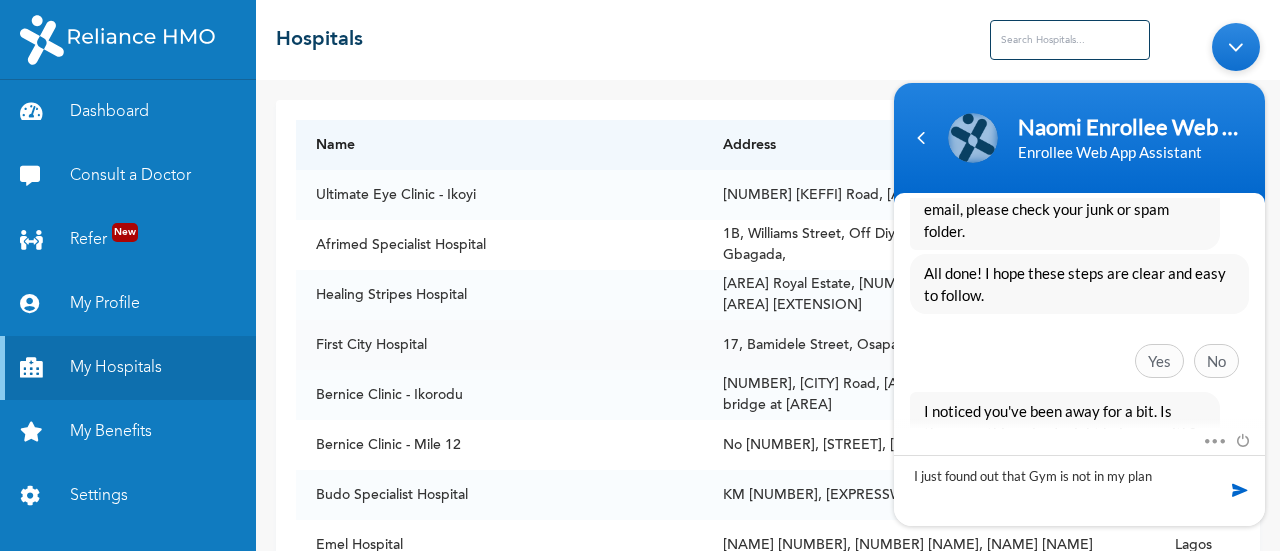 click on "17, Bamidele Street, Osapa London, Lekki, Ibeju-Lekki" at bounding box center [929, 345] 